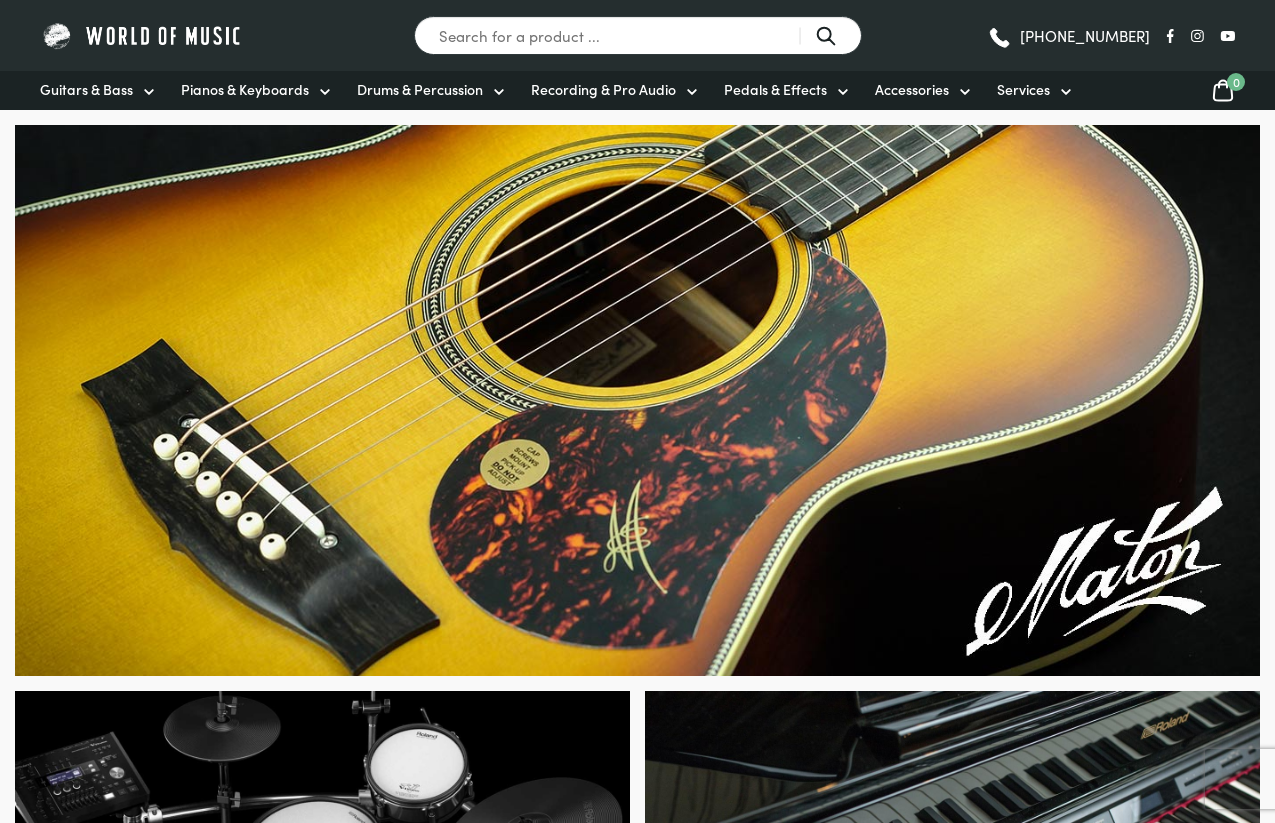 scroll, scrollTop: 0, scrollLeft: 0, axis: both 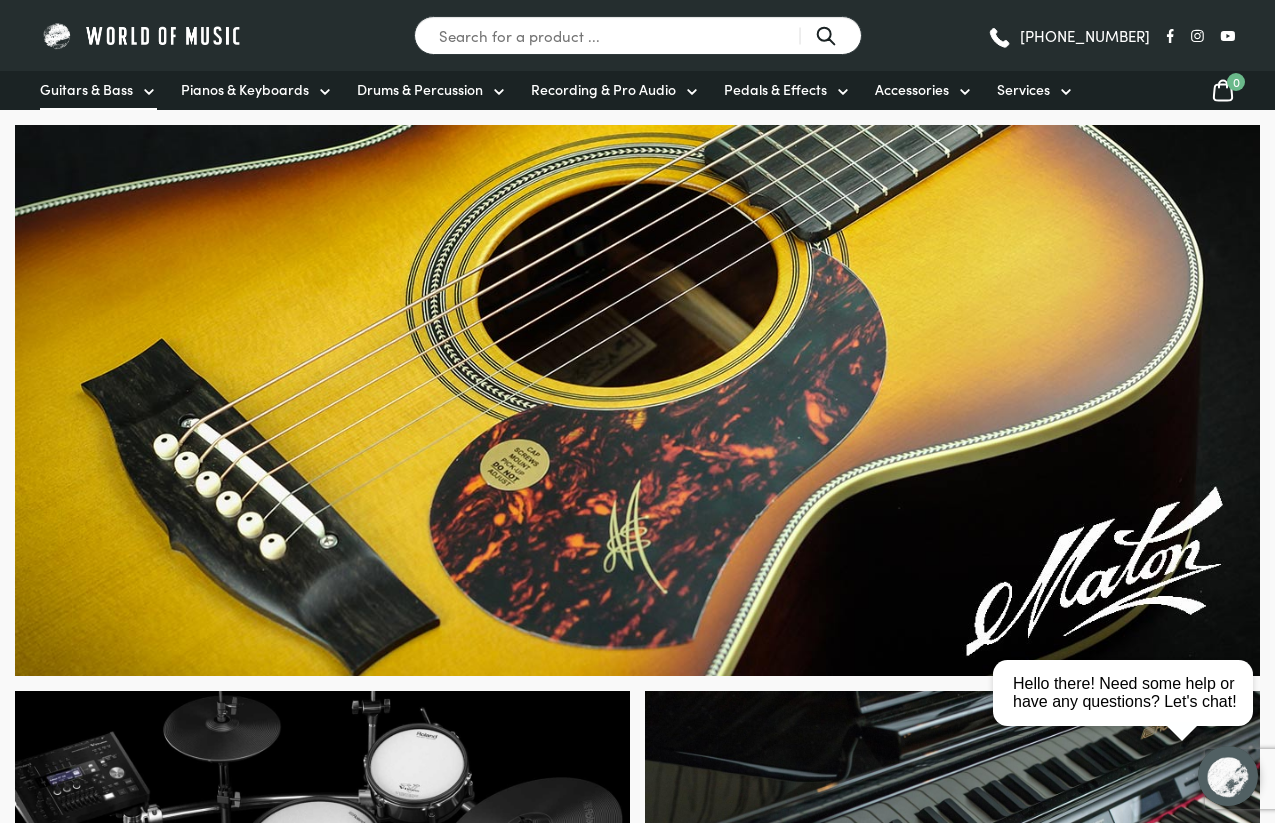 click 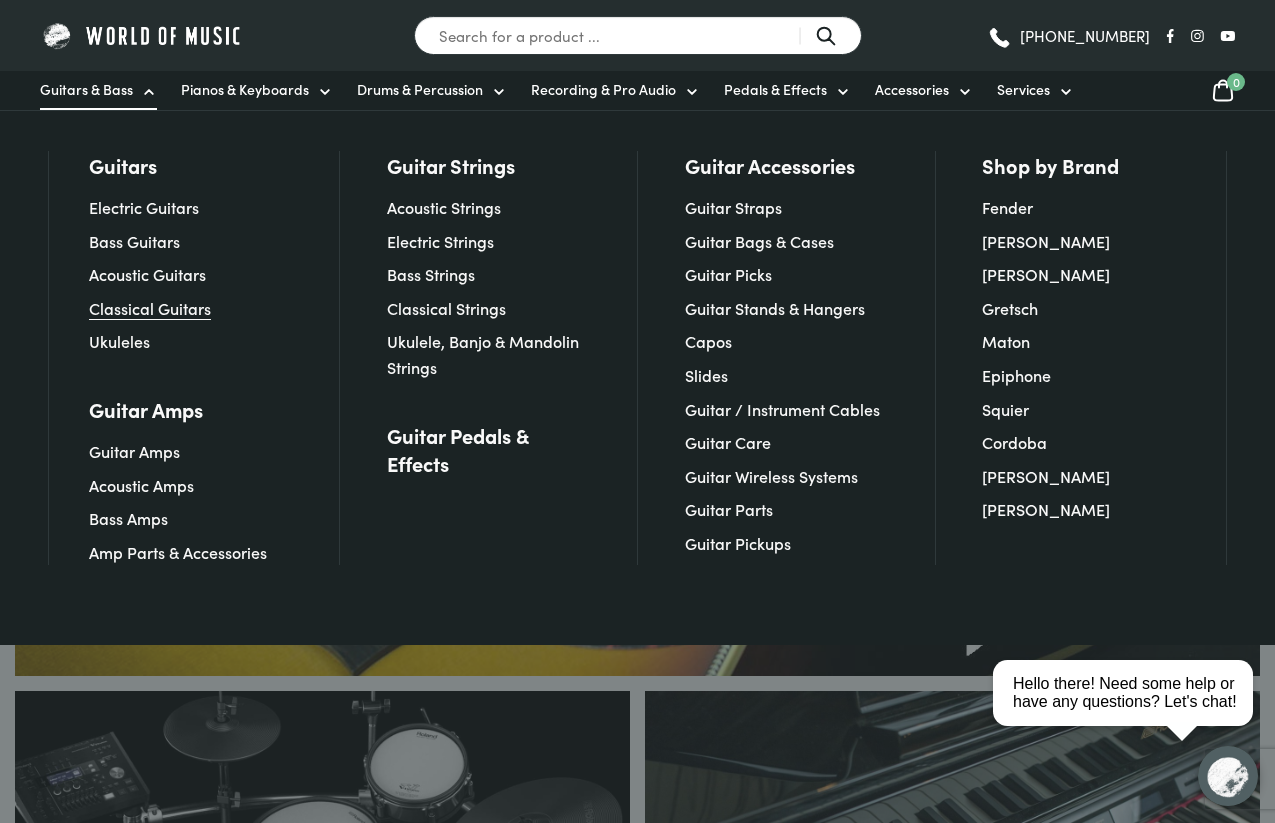 click on "Classical Guitars" at bounding box center (150, 308) 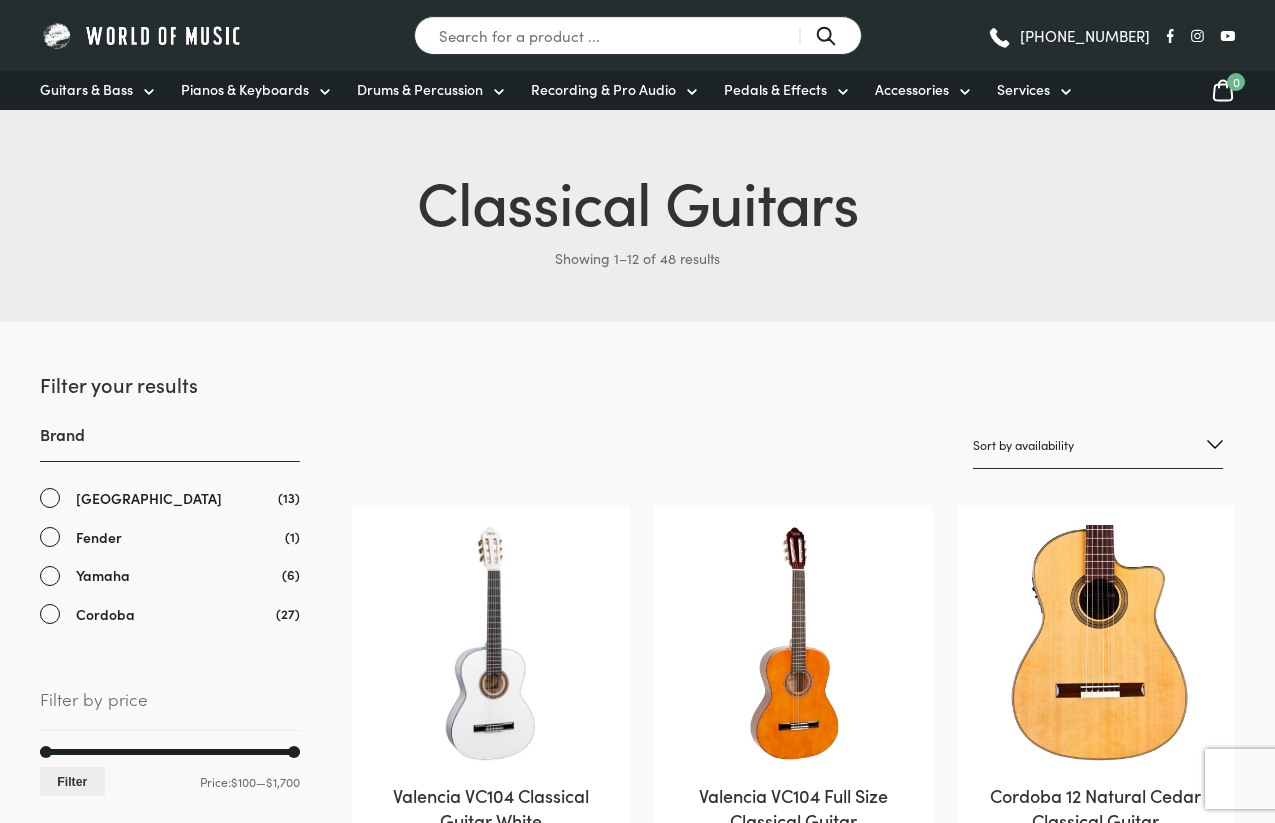 scroll, scrollTop: 0, scrollLeft: 0, axis: both 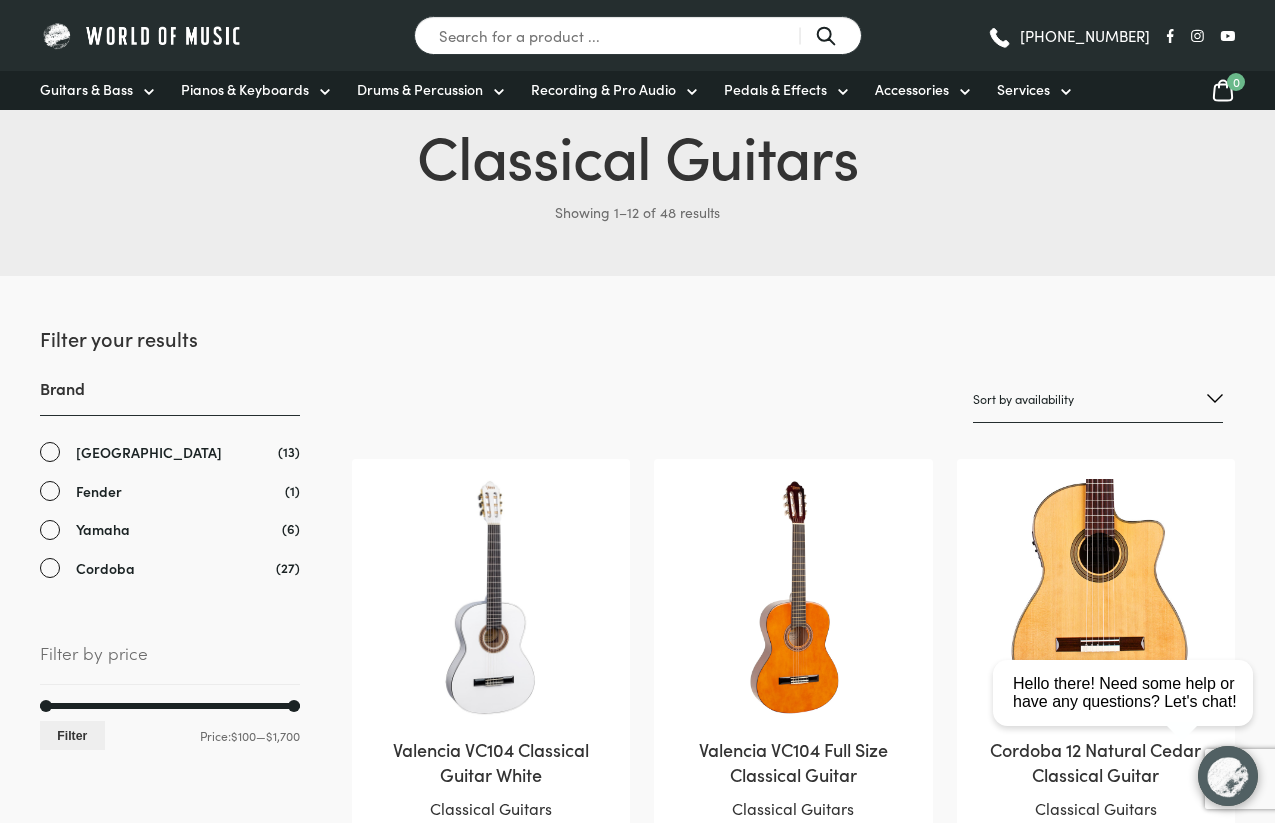 click on "Yamaha" at bounding box center [170, 529] 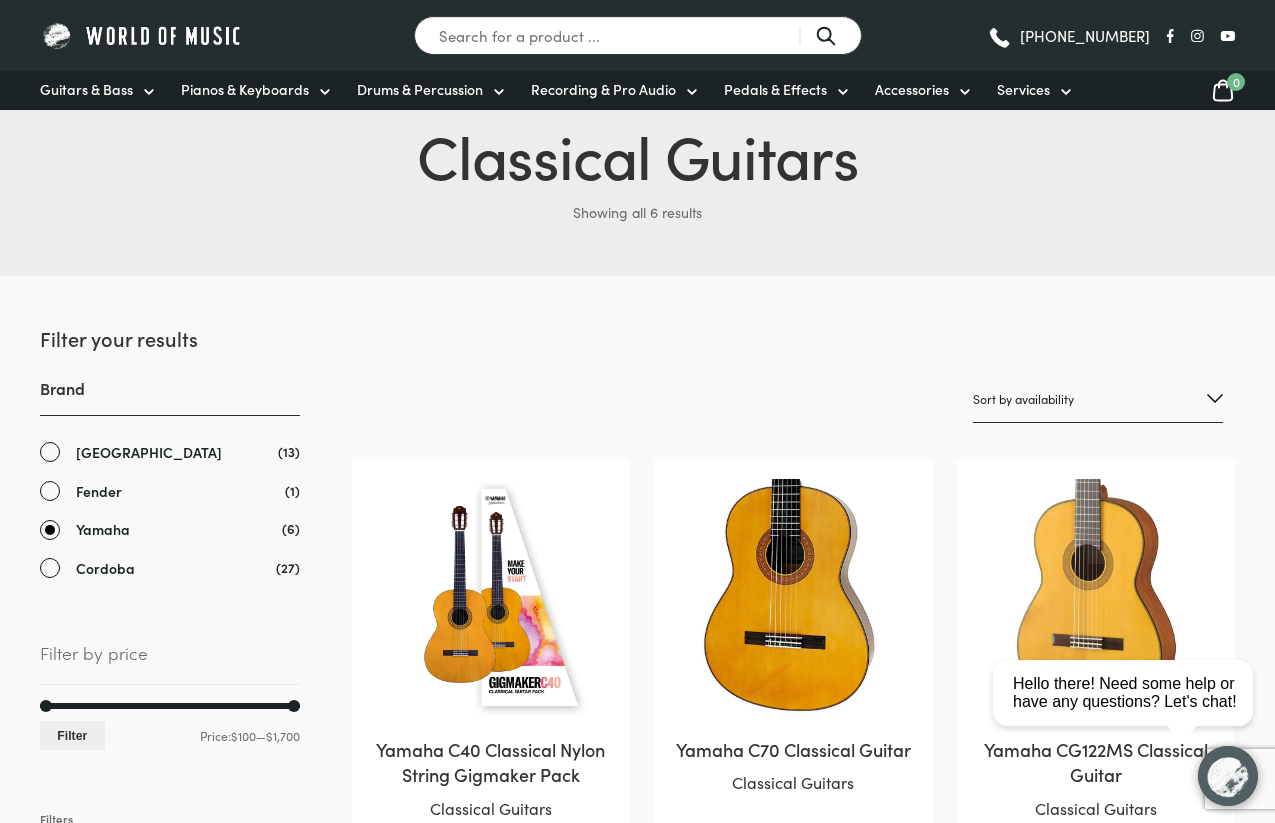 click on "Yamaha" at bounding box center [170, 529] 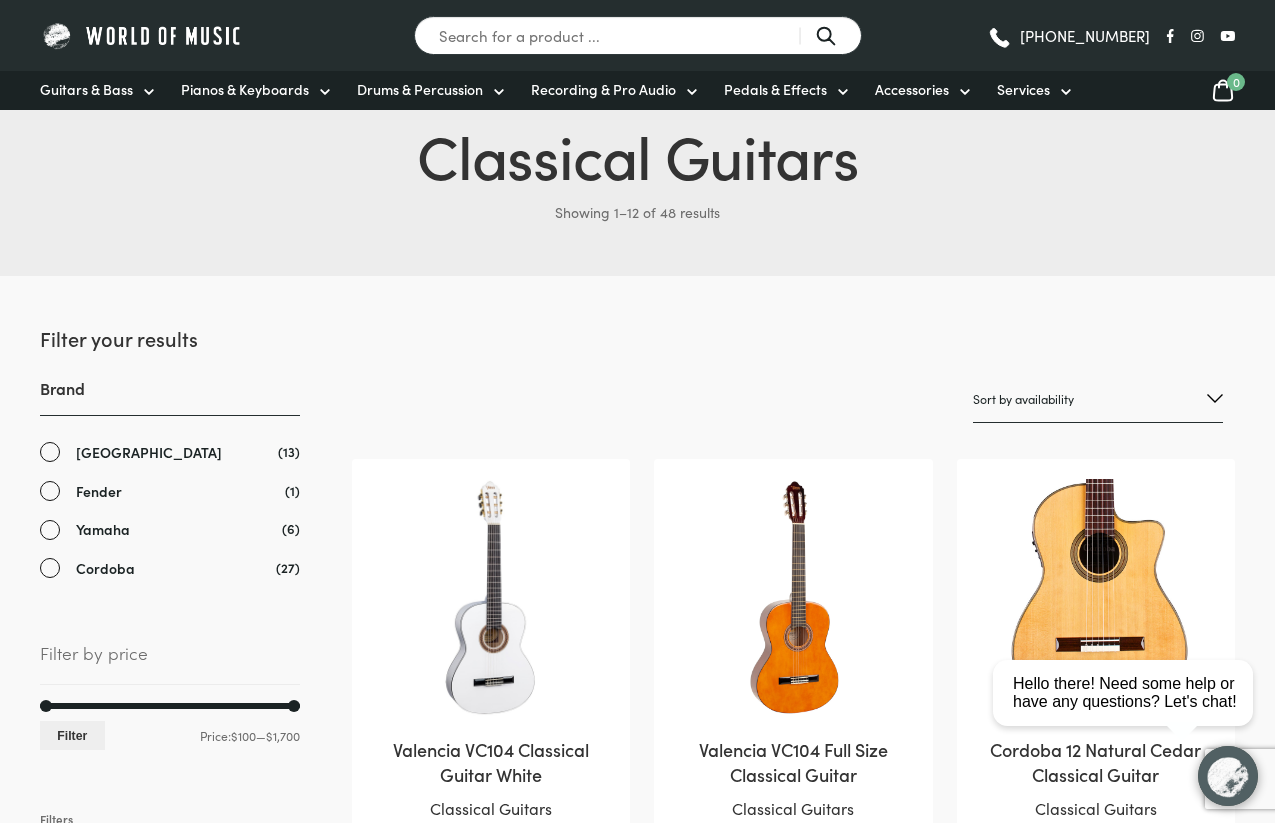 click on "Yamaha" at bounding box center [170, 529] 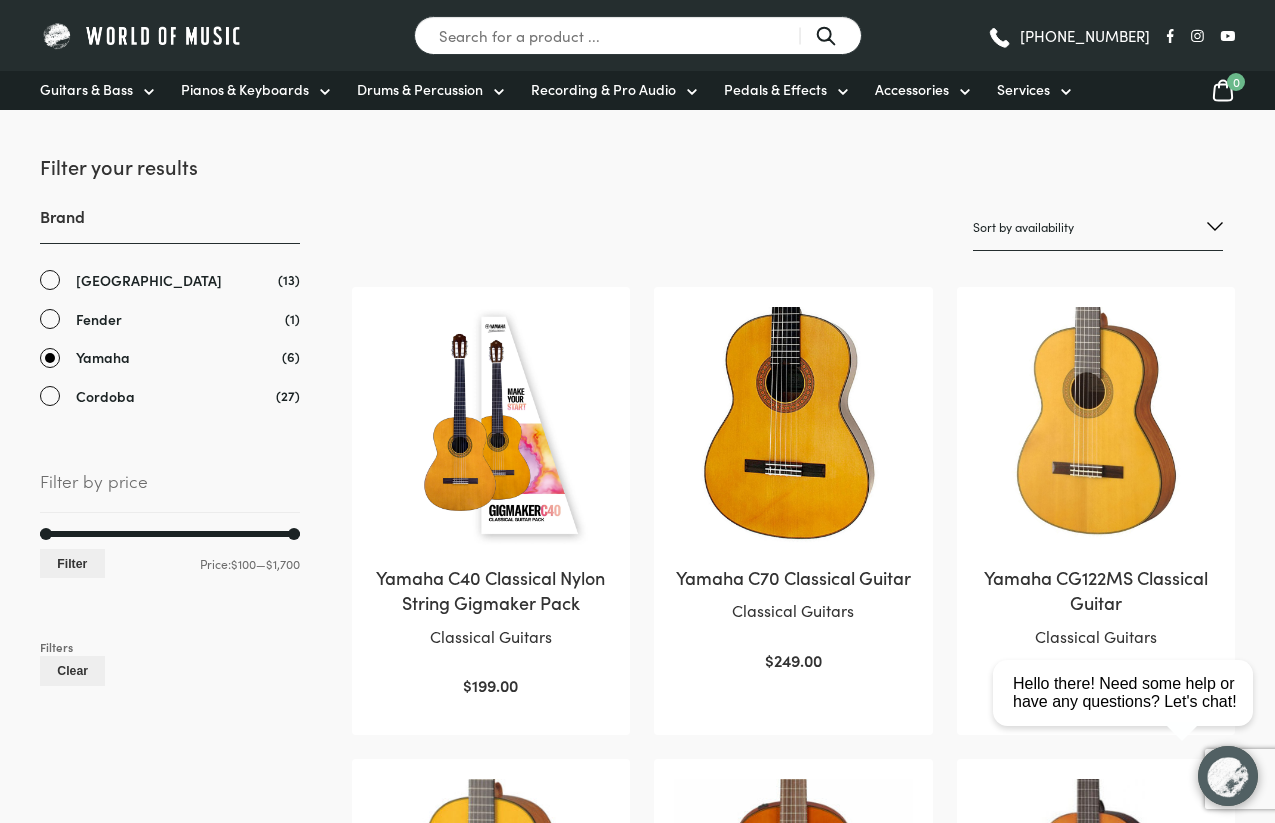 scroll, scrollTop: 370, scrollLeft: 0, axis: vertical 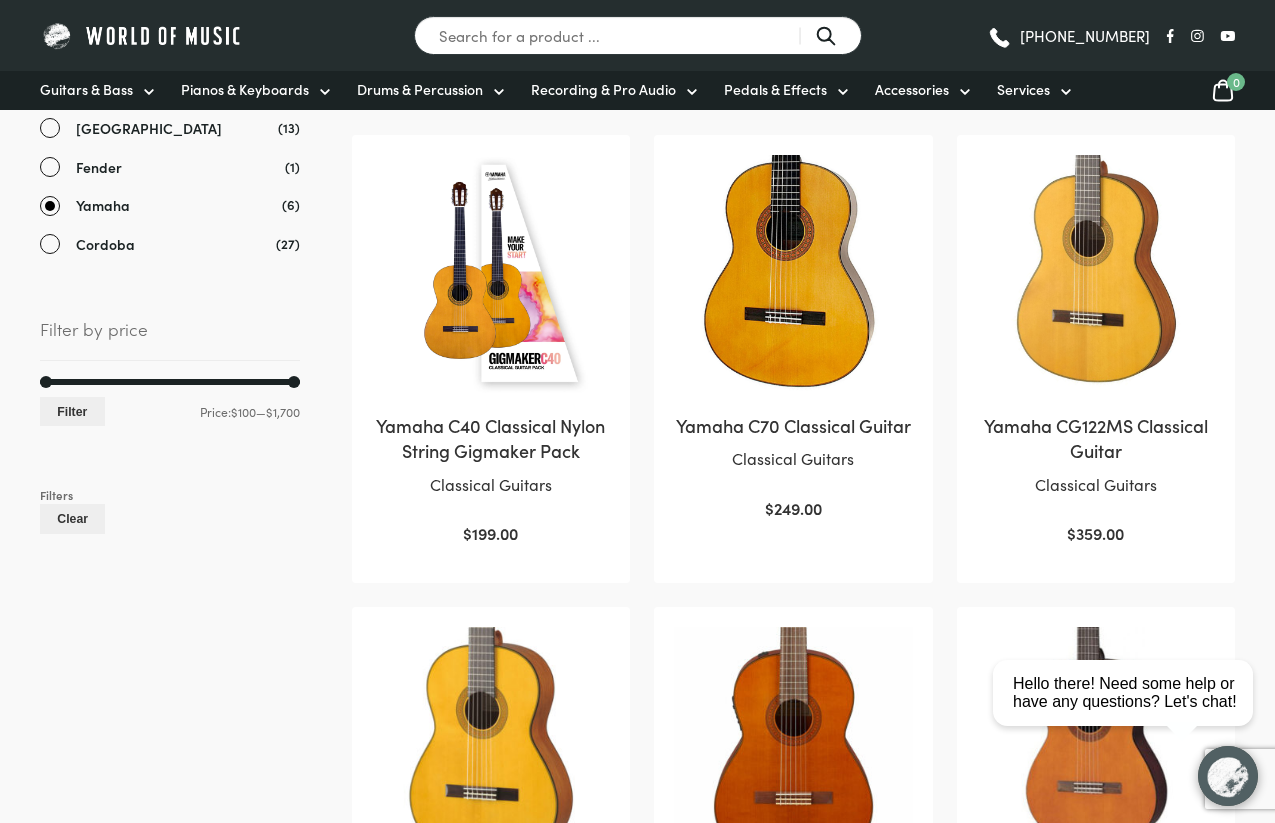 click on "Cordoba" at bounding box center (170, 244) 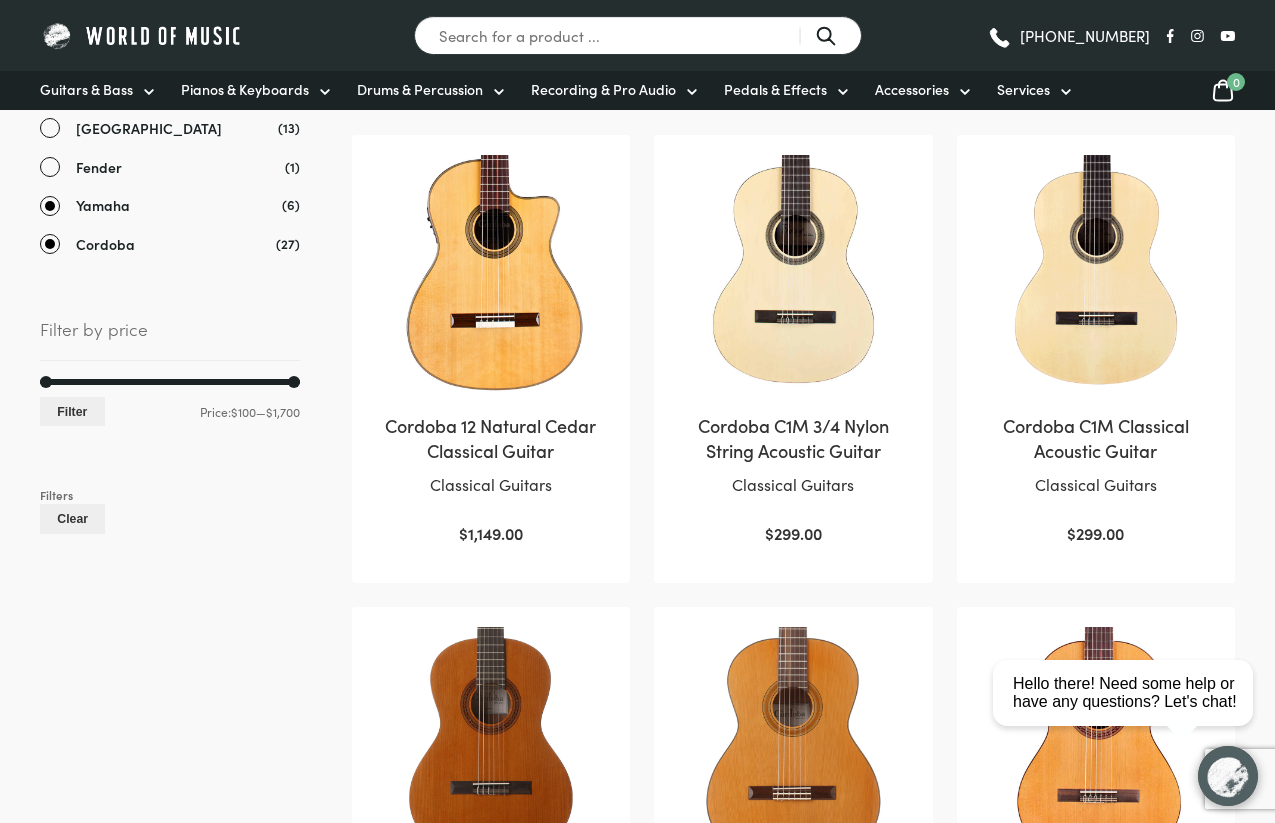 scroll, scrollTop: 171, scrollLeft: 0, axis: vertical 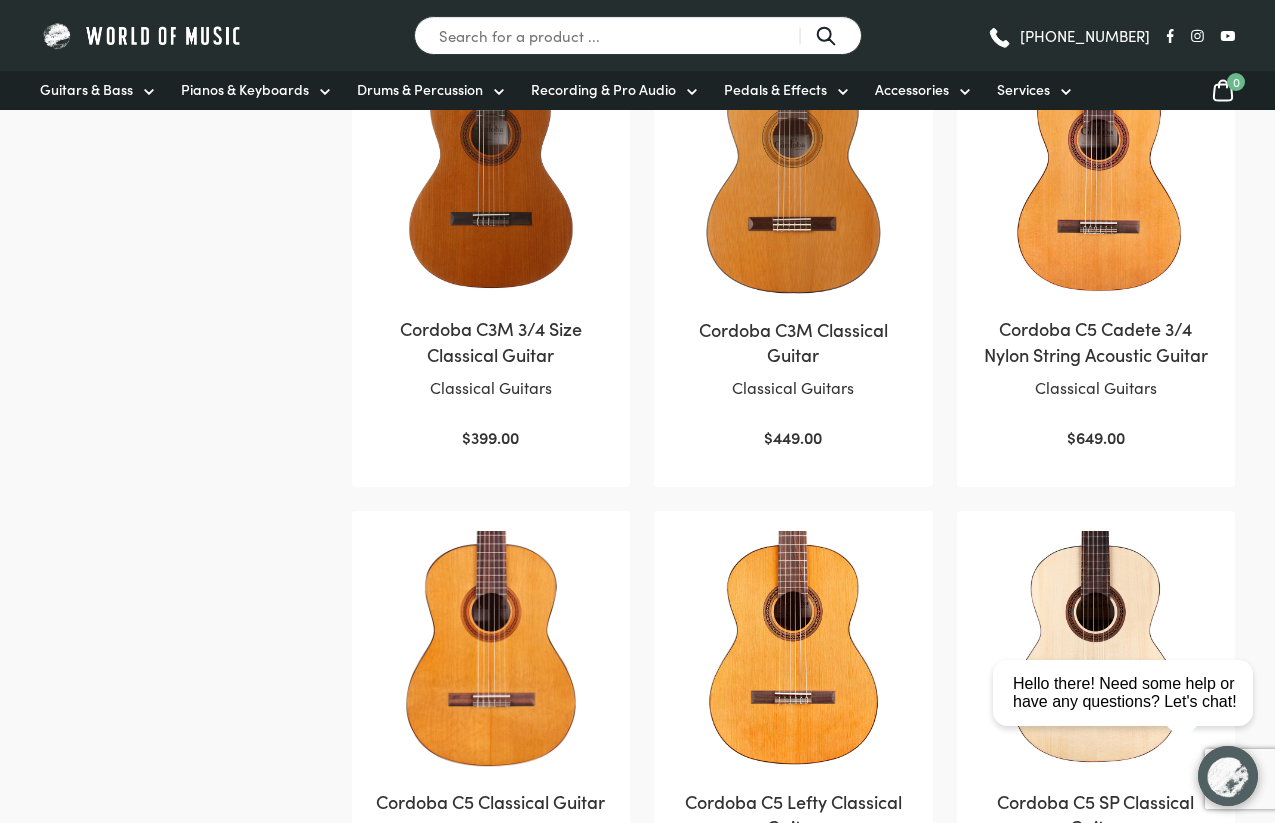 click at bounding box center (793, 177) 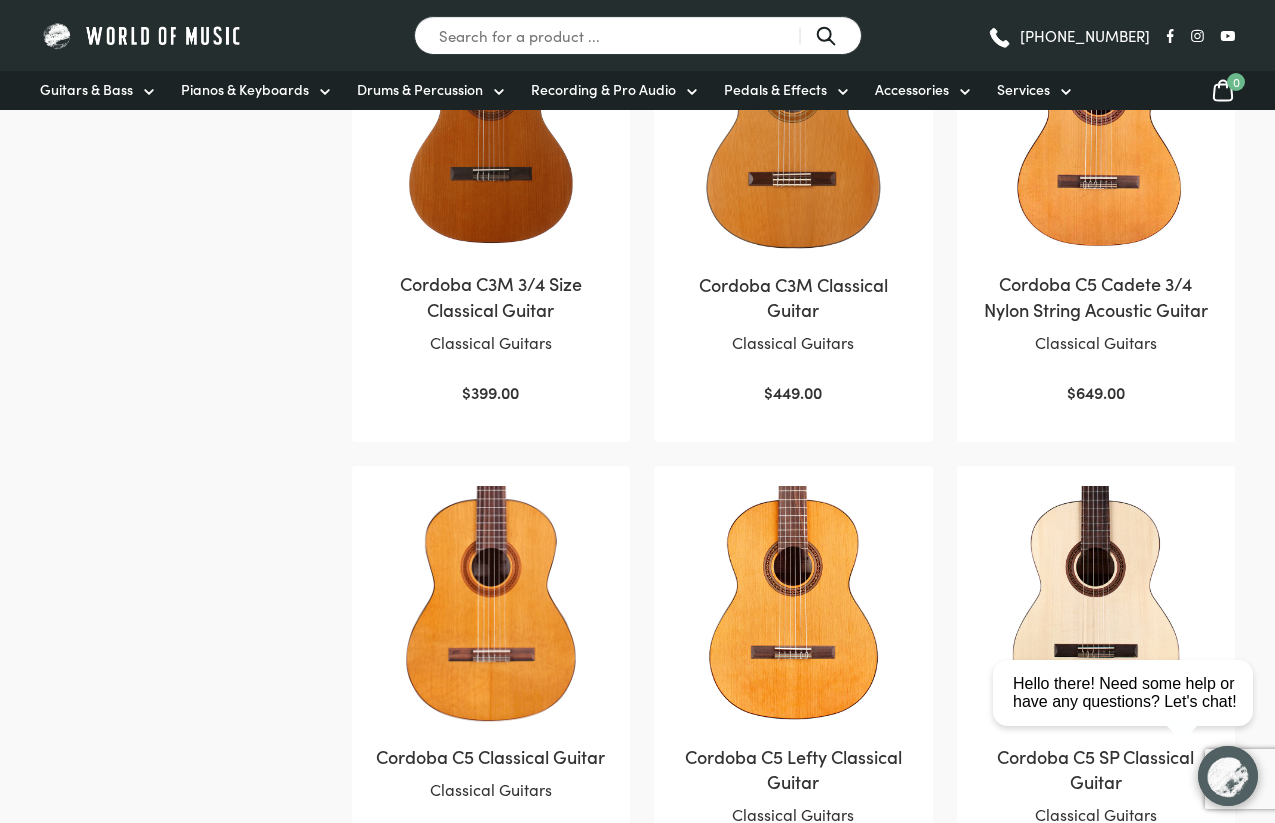 scroll, scrollTop: 1052, scrollLeft: 0, axis: vertical 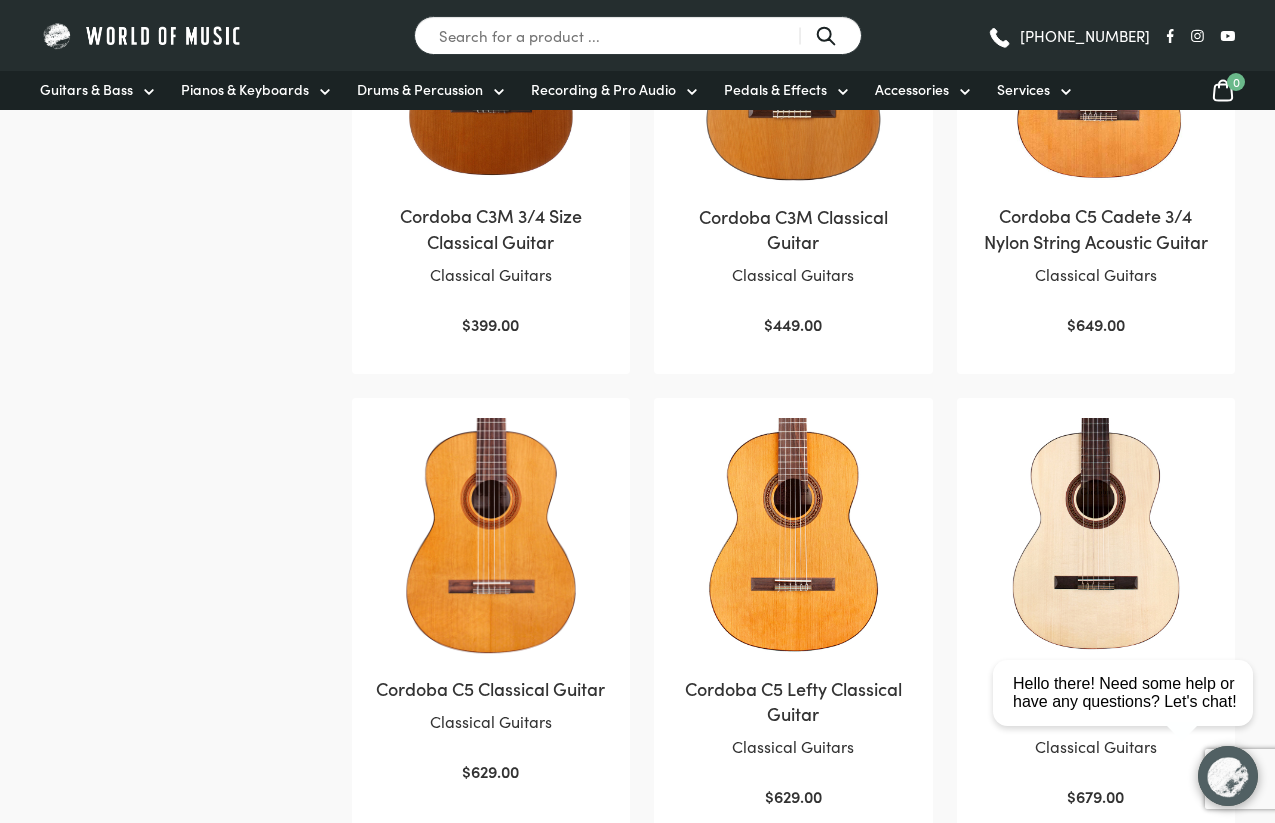 click at bounding box center [491, 537] 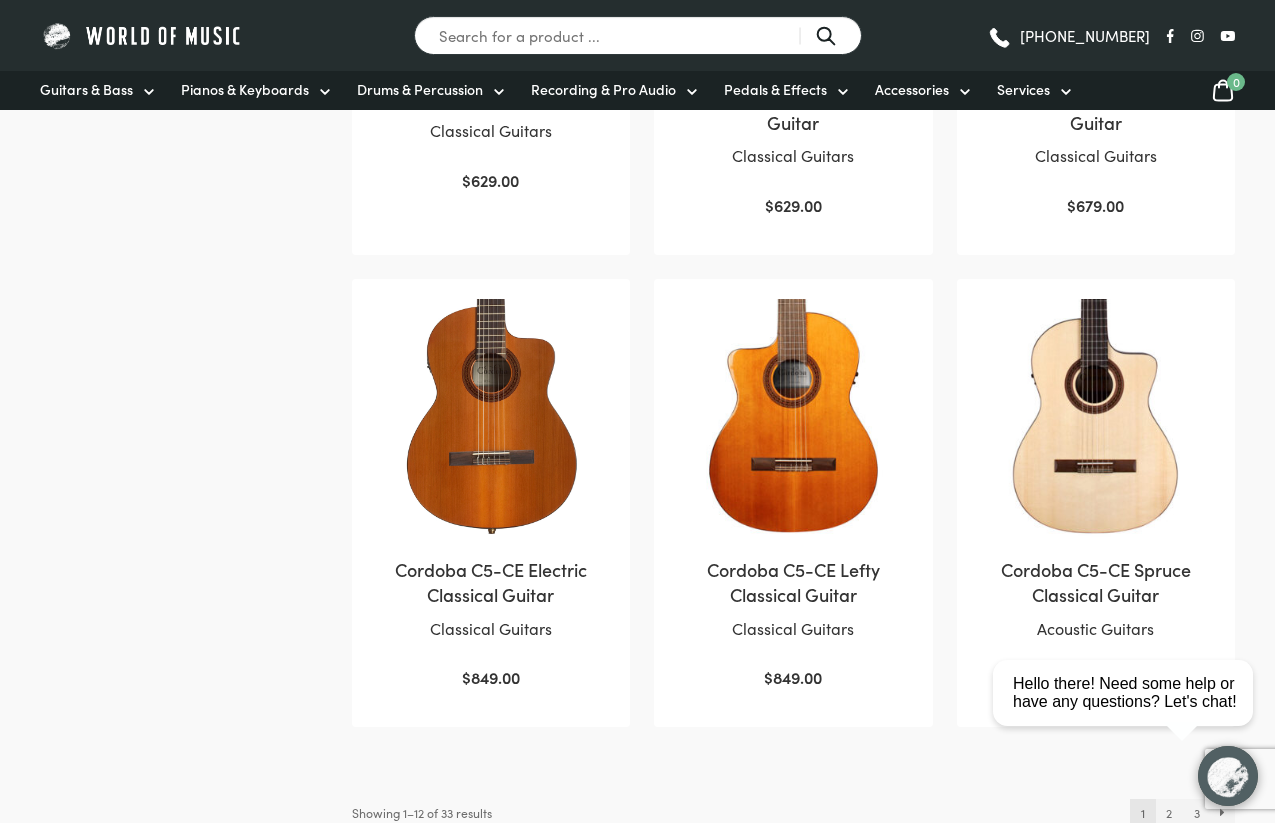 scroll, scrollTop: 1797, scrollLeft: 0, axis: vertical 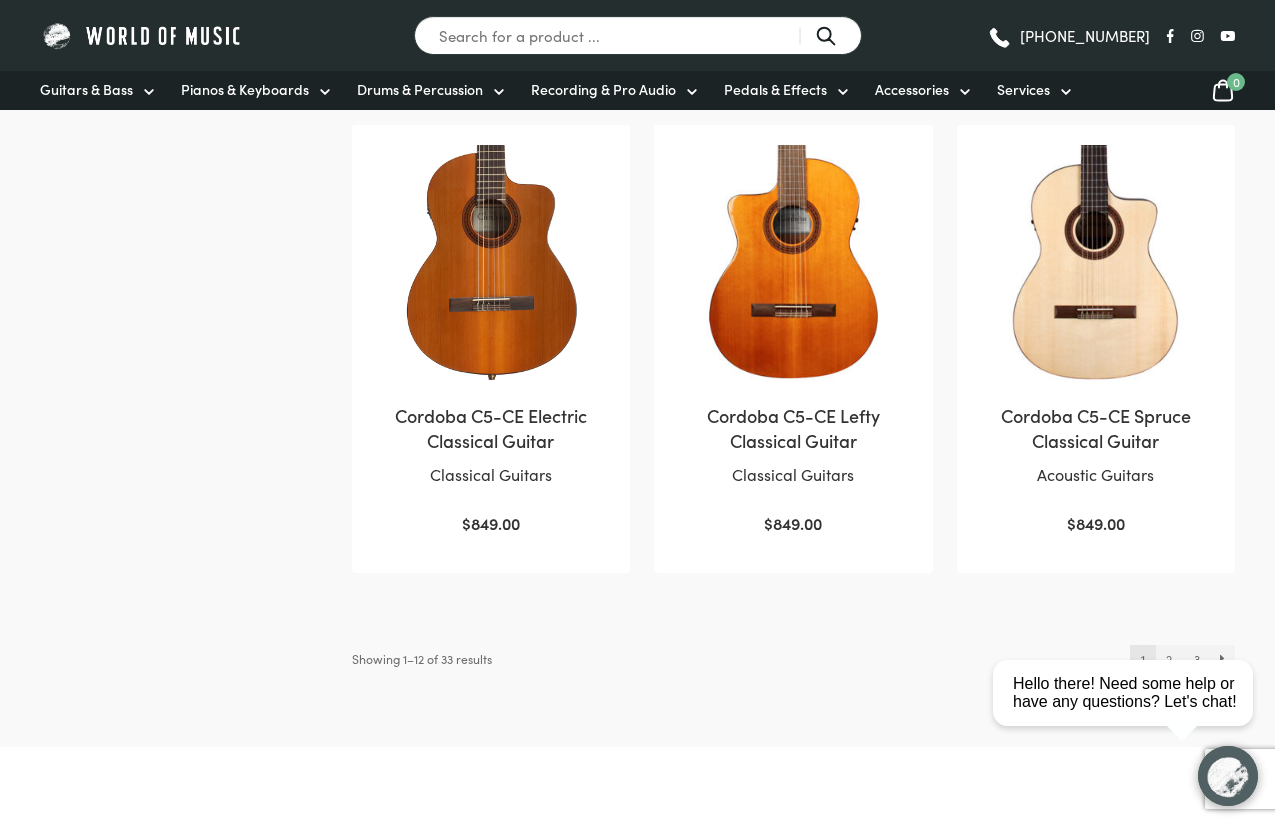 click on "close Hello there! Need some help or have any questions? Let's chat!" at bounding box center [1130, 603] 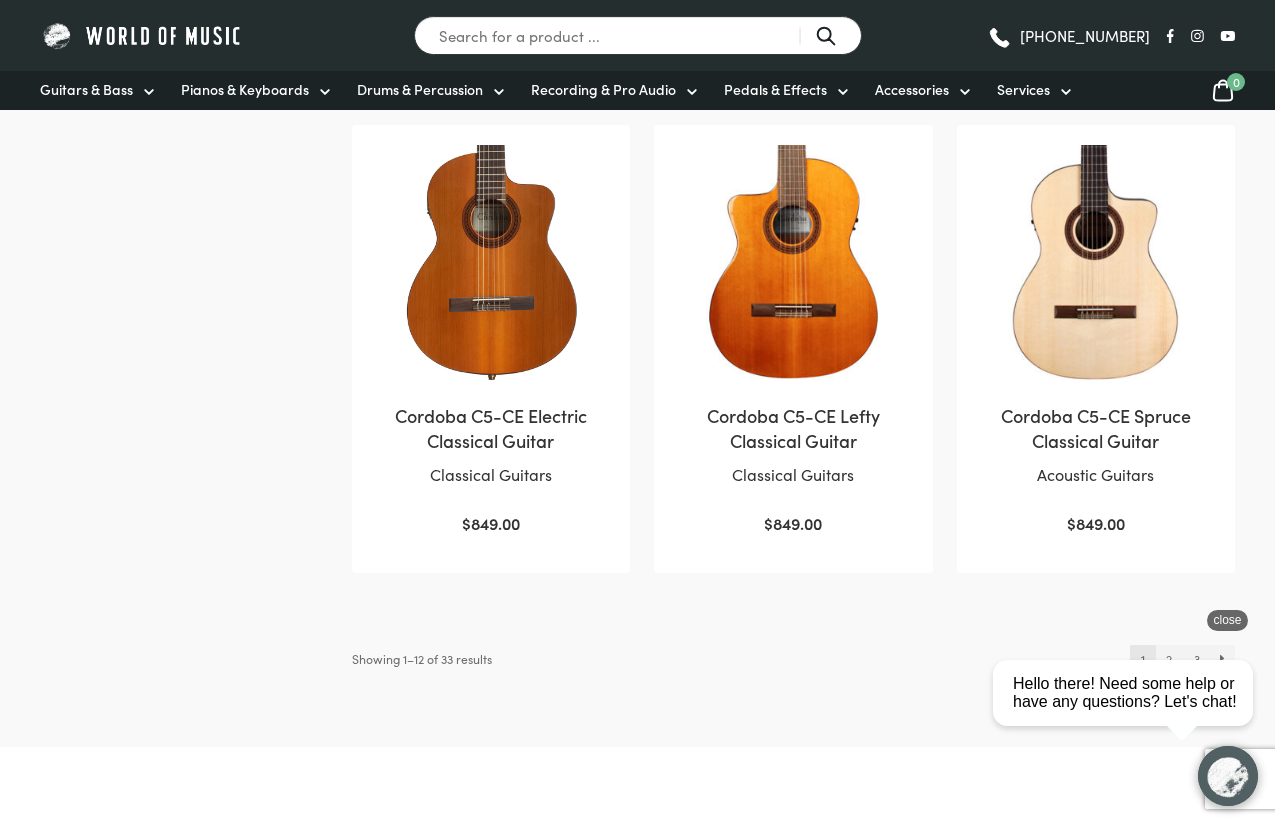 click on "close" at bounding box center [1227, 620] 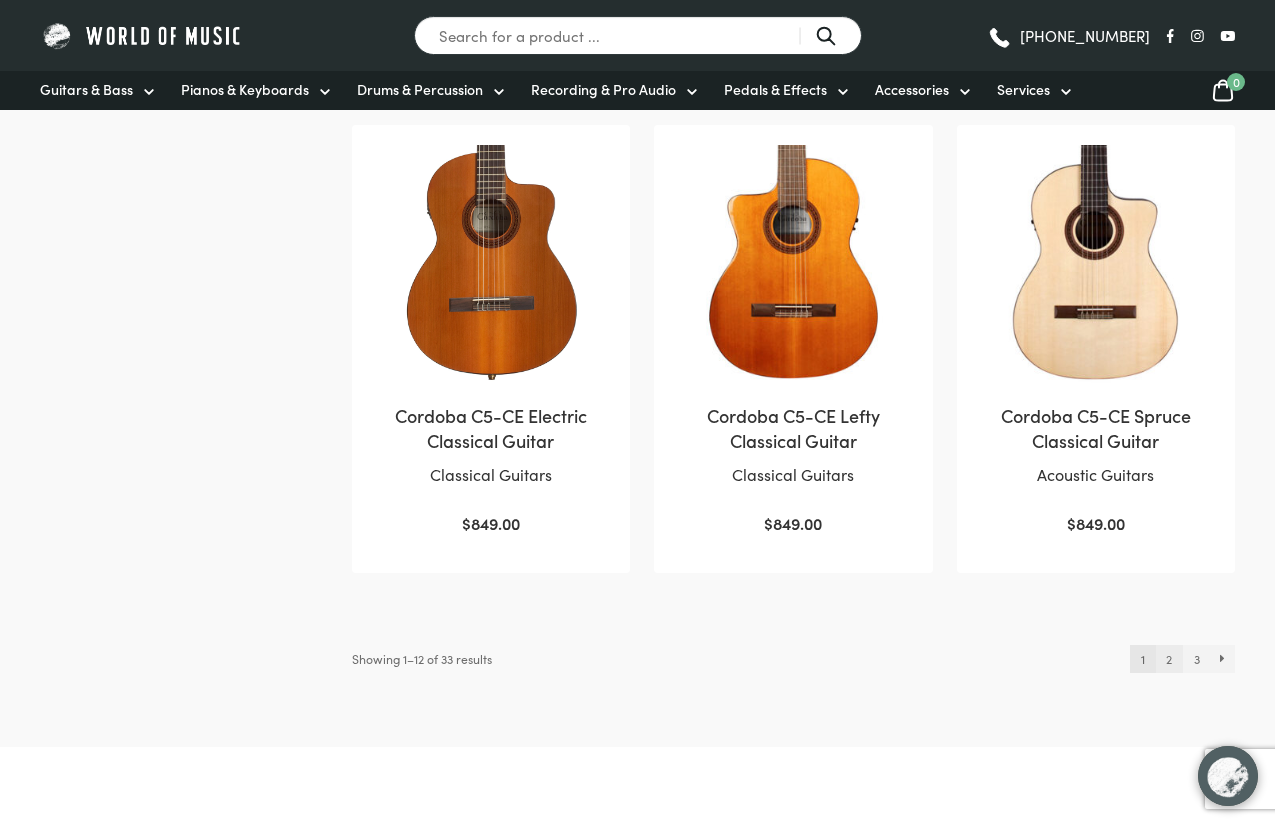 click on "2" at bounding box center [1169, 659] 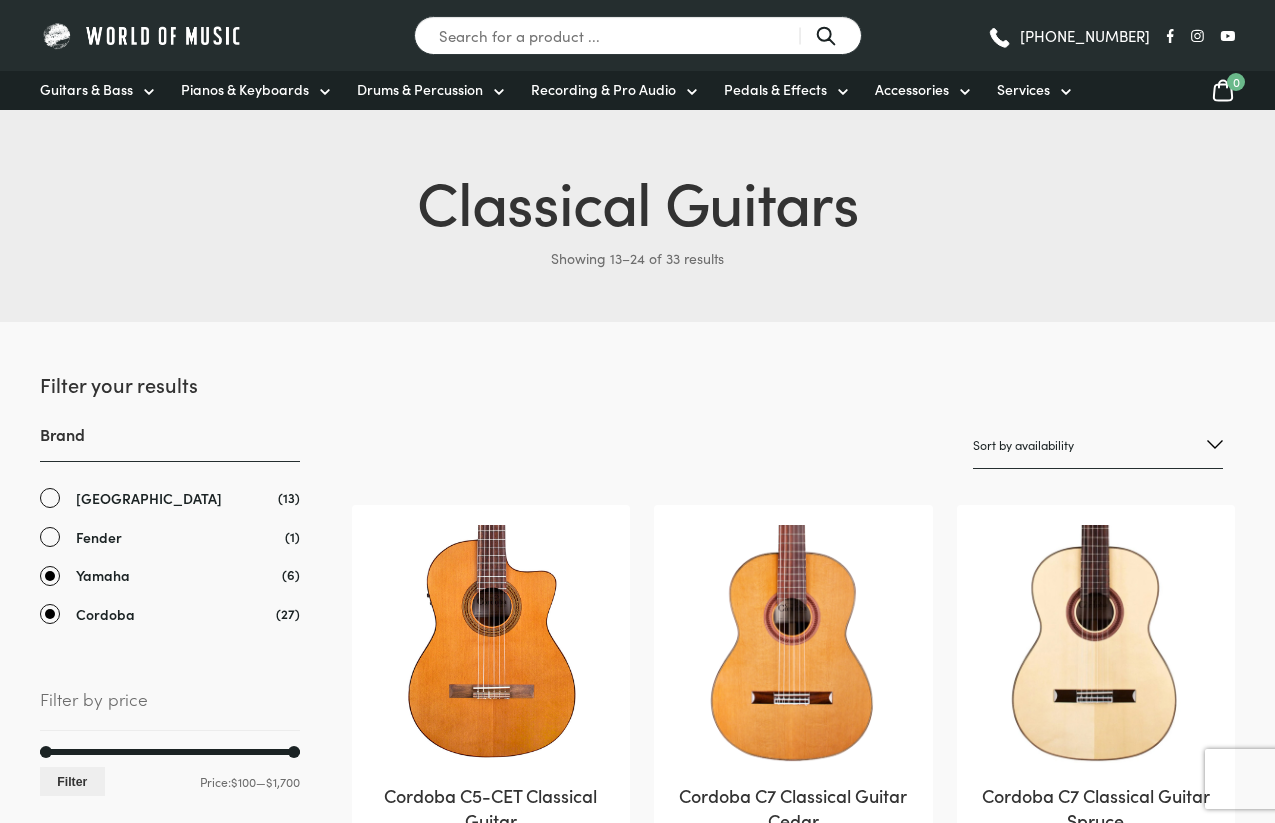 scroll, scrollTop: 0, scrollLeft: 0, axis: both 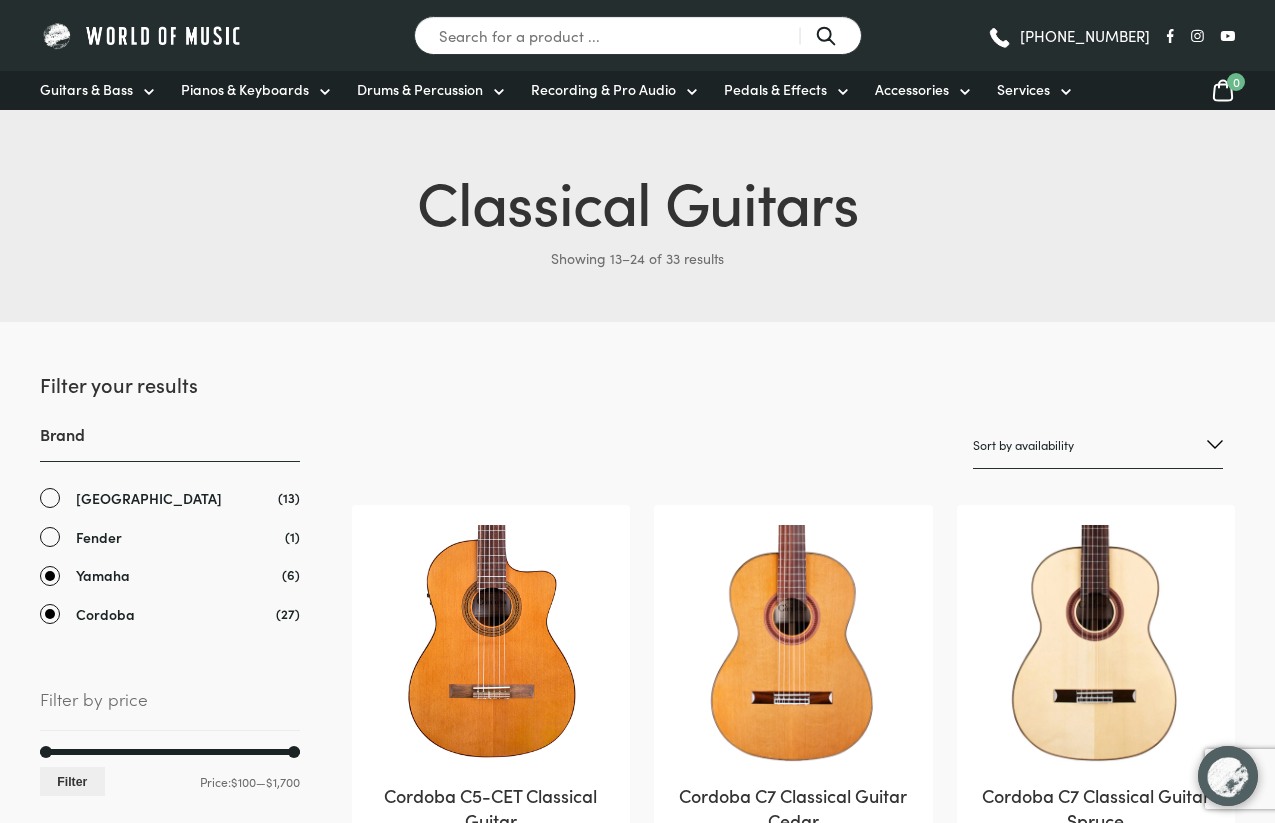 click on "Cordoba" at bounding box center [170, 614] 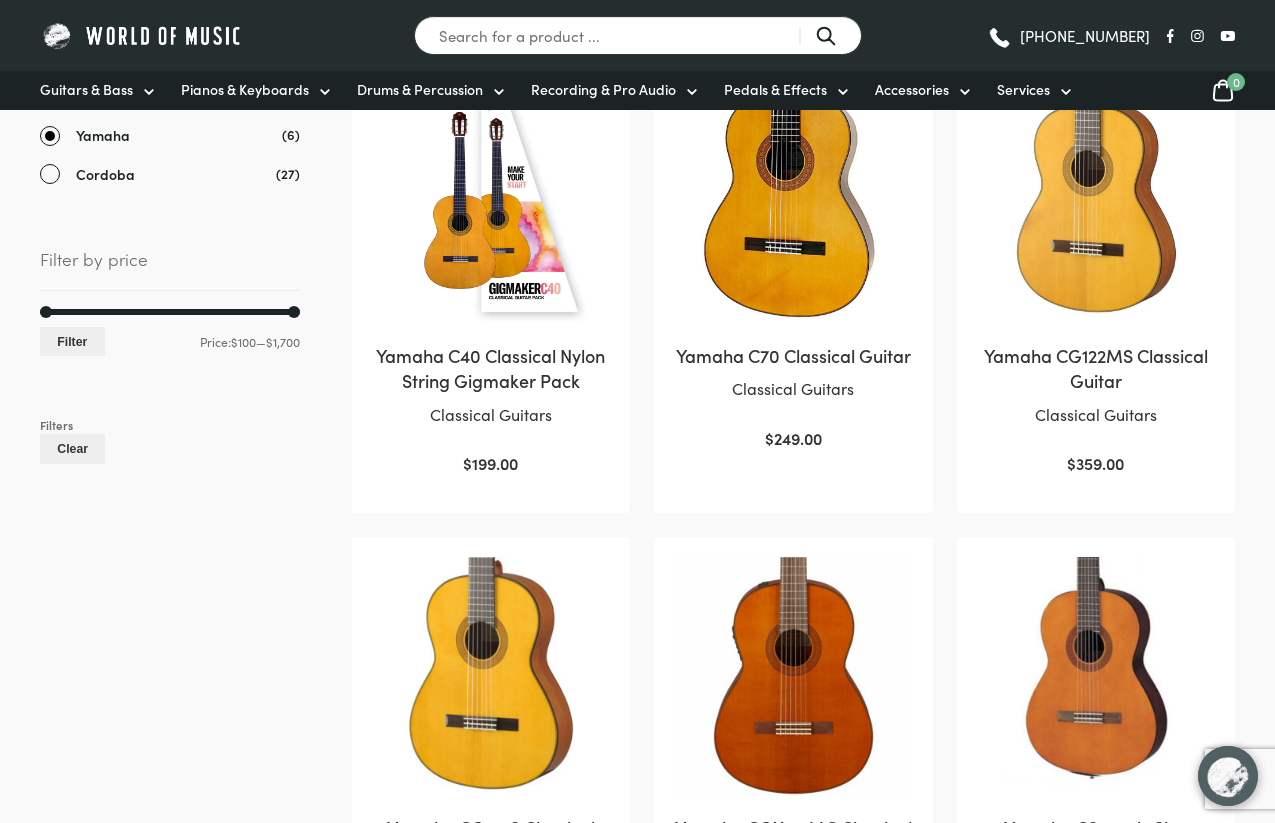 scroll, scrollTop: 444, scrollLeft: 0, axis: vertical 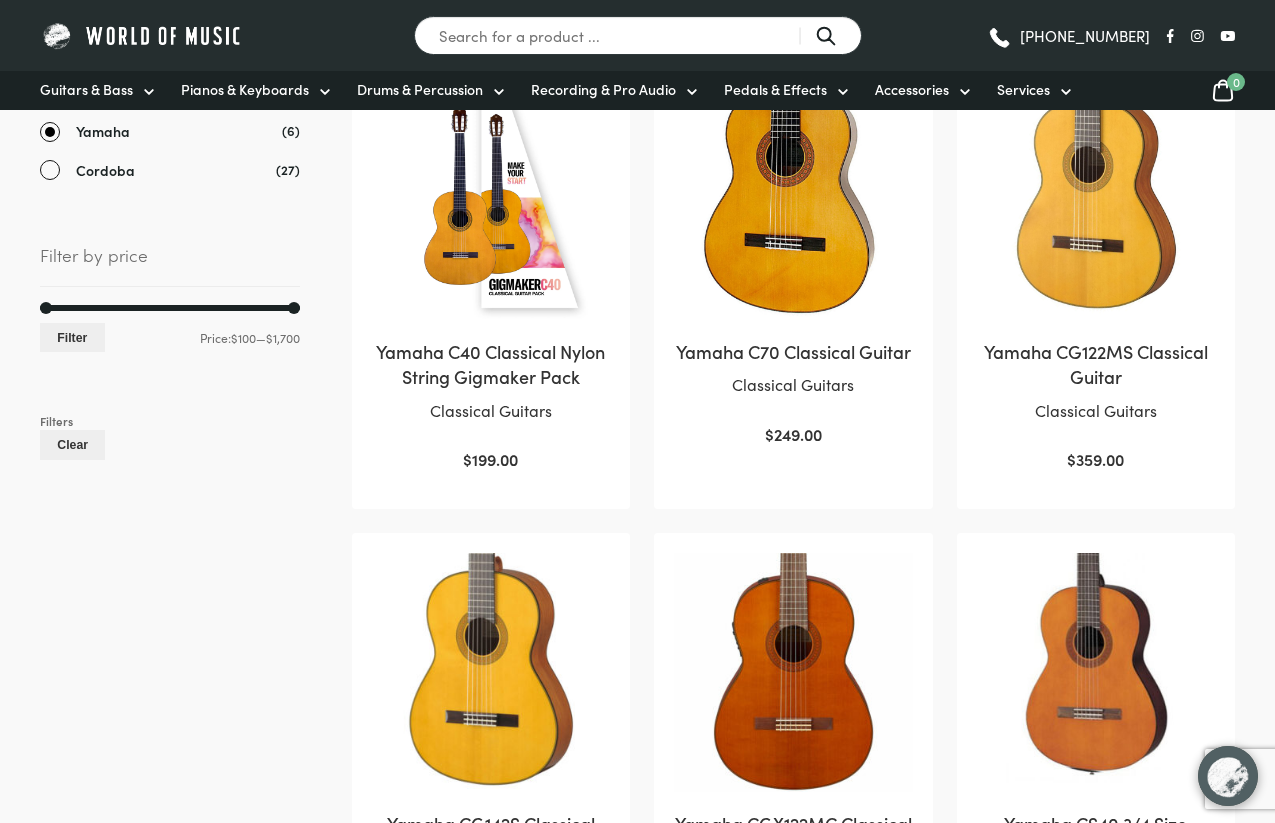 click on "Yamaha CG122MS Classical Guitar" at bounding box center (1096, 364) 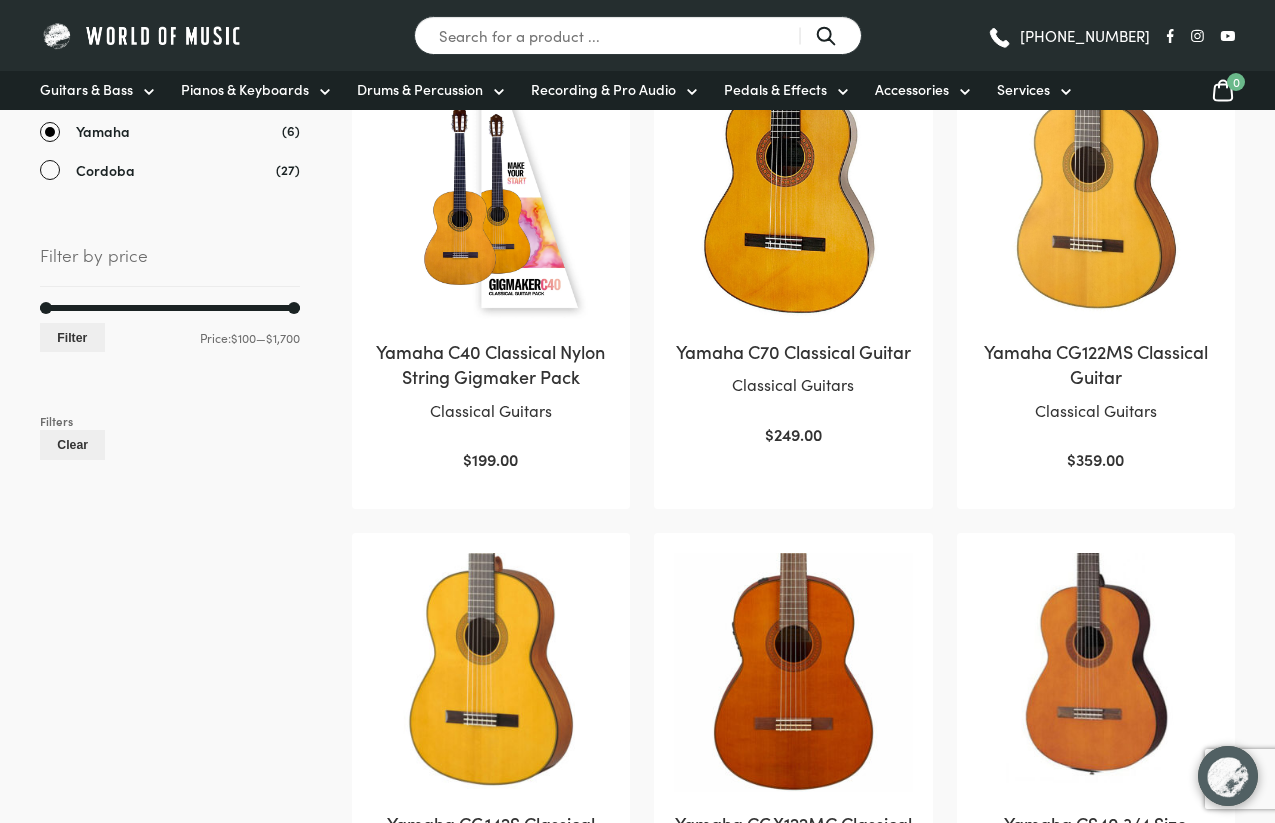 scroll, scrollTop: 672, scrollLeft: 0, axis: vertical 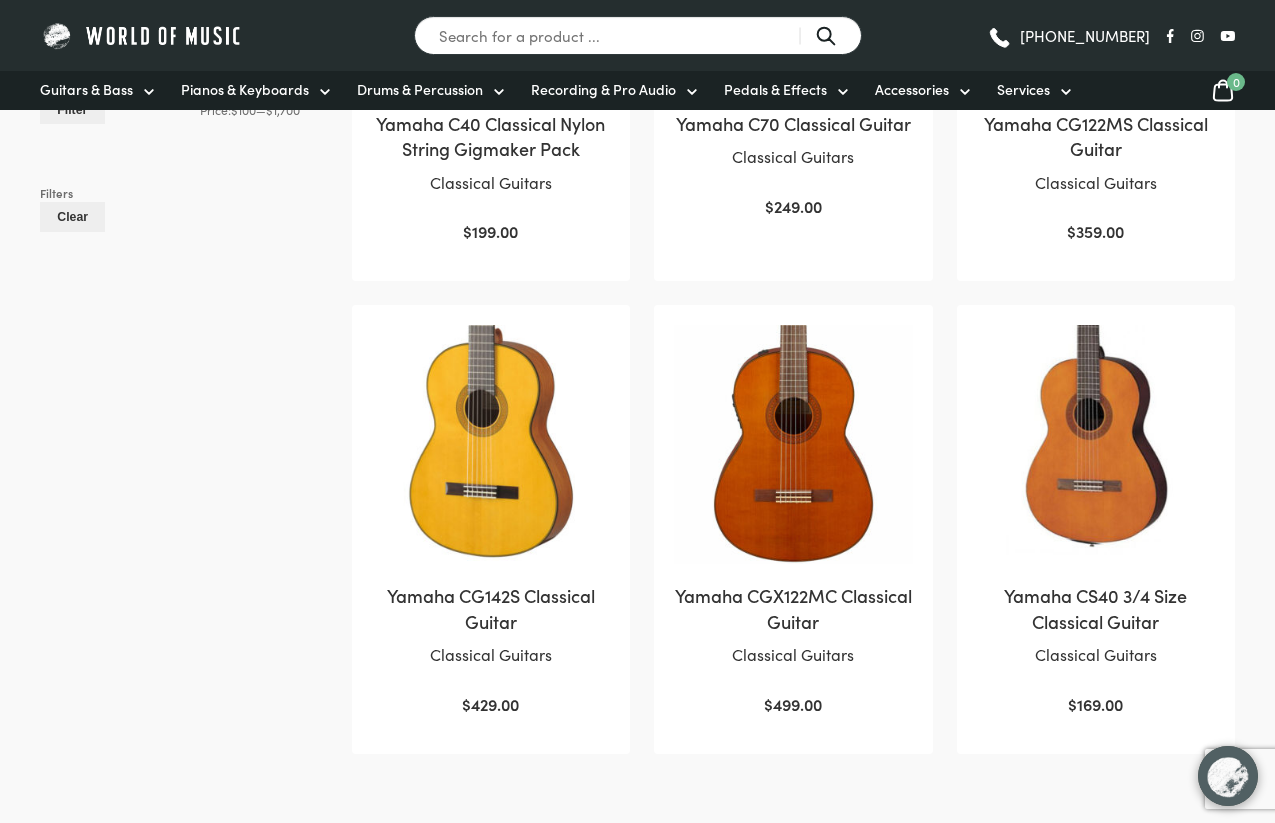 click at bounding box center [491, 444] 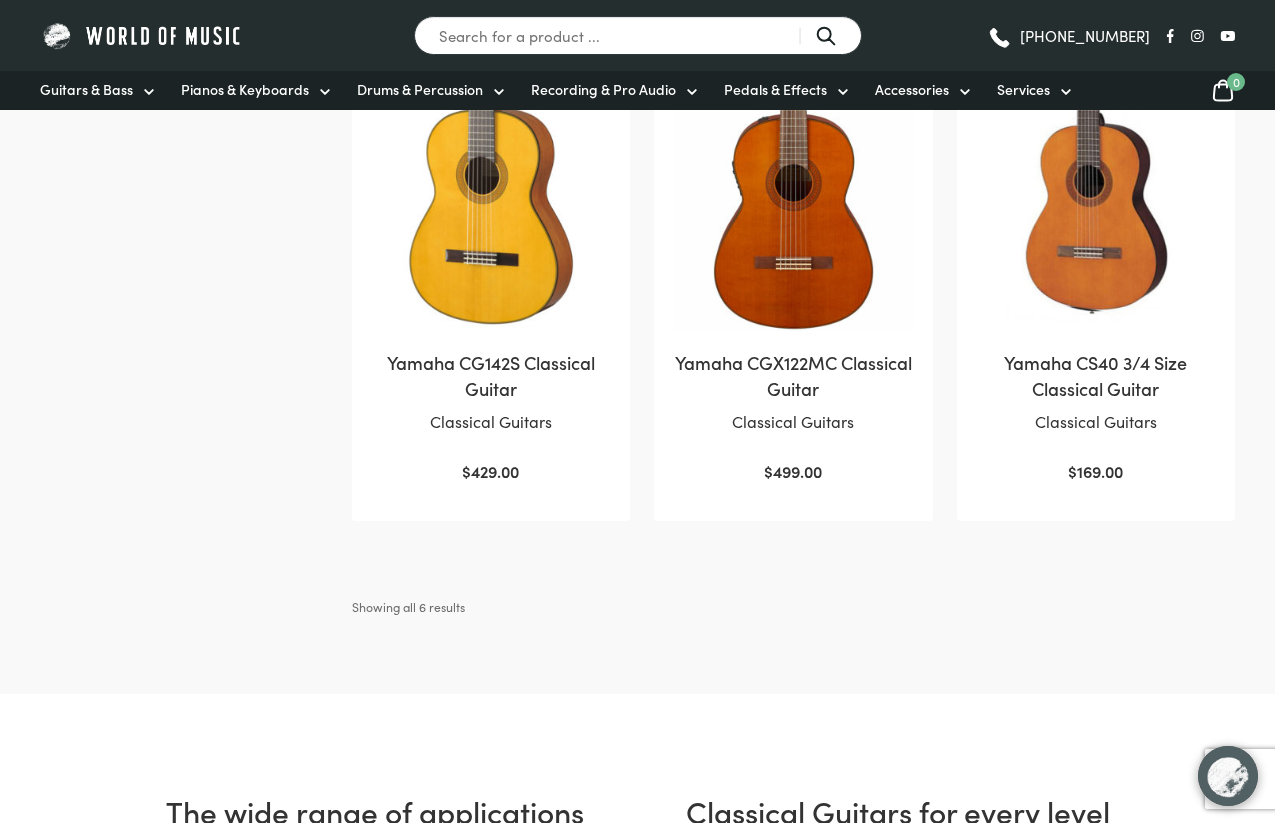 scroll, scrollTop: 1023, scrollLeft: 0, axis: vertical 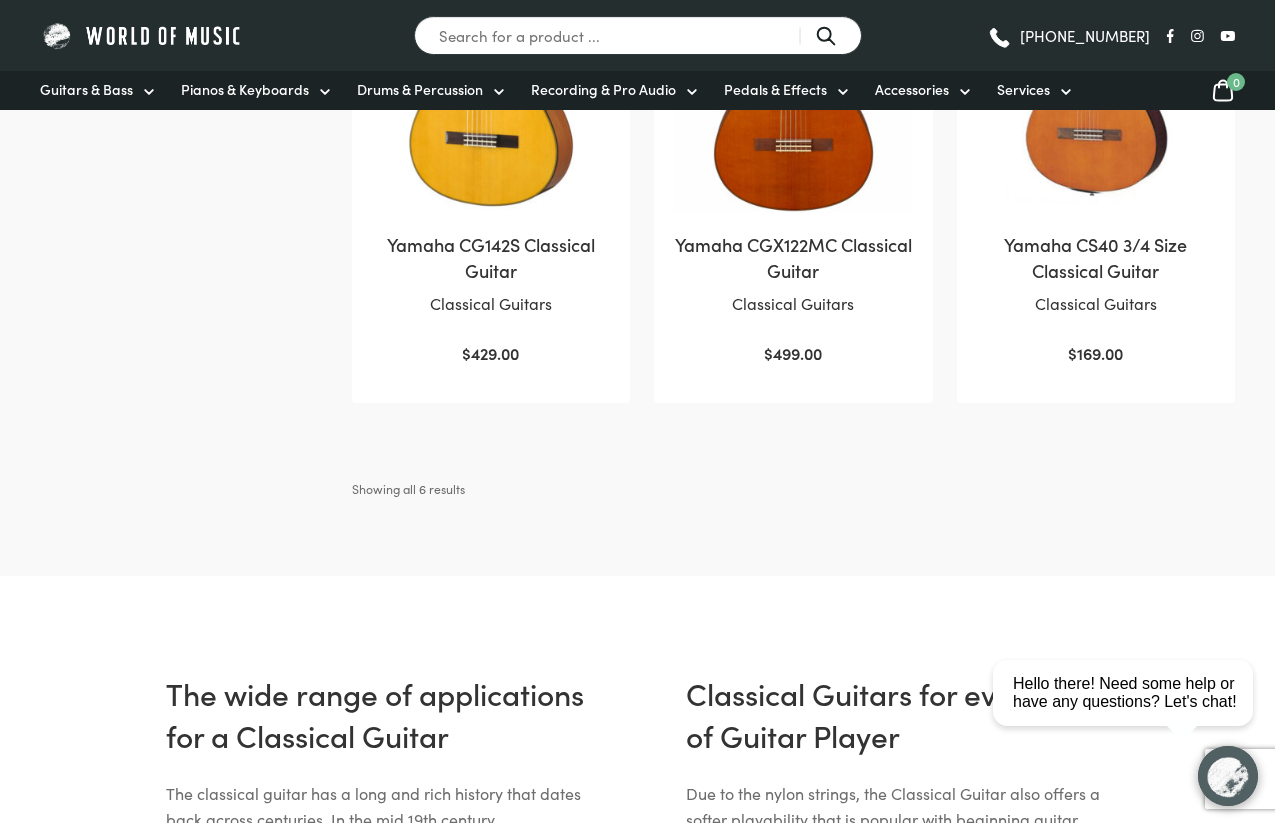 click at bounding box center (1228, 776) 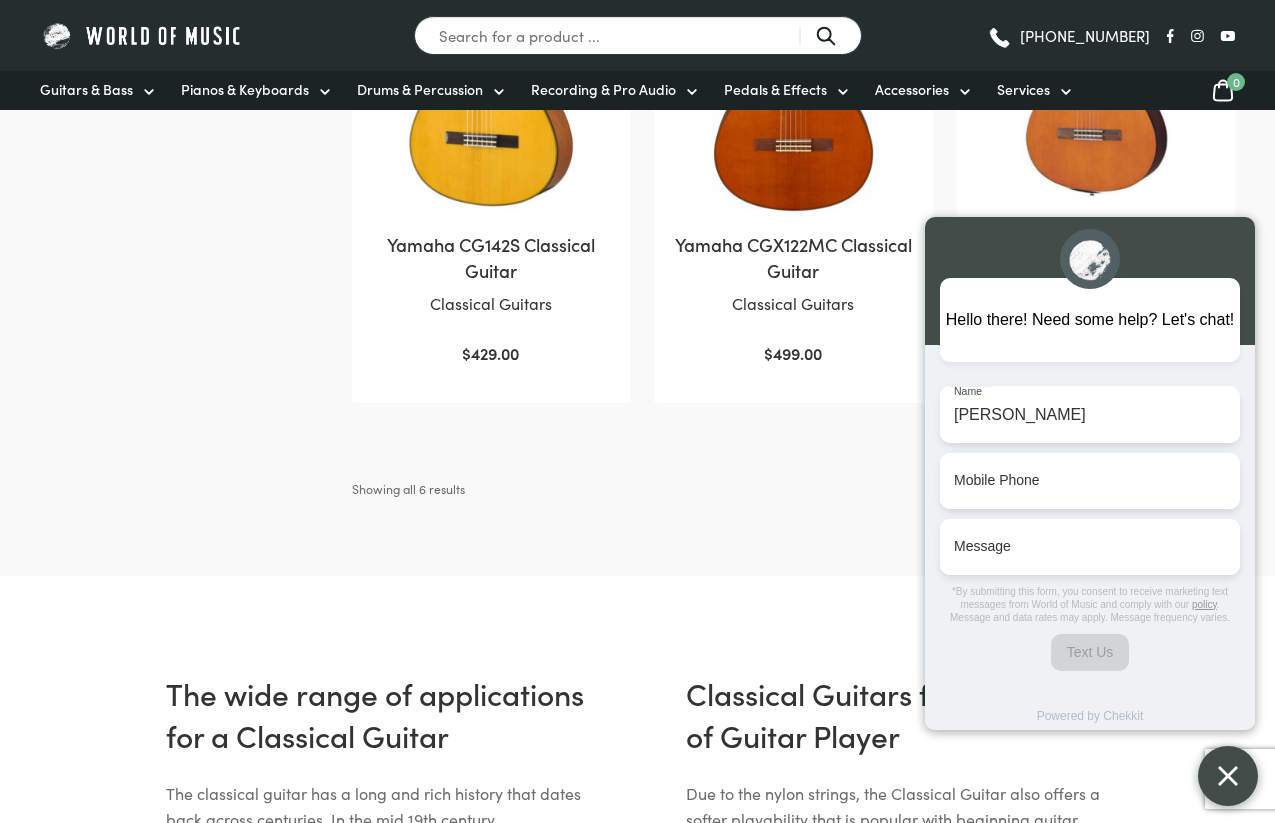 type on "tony" 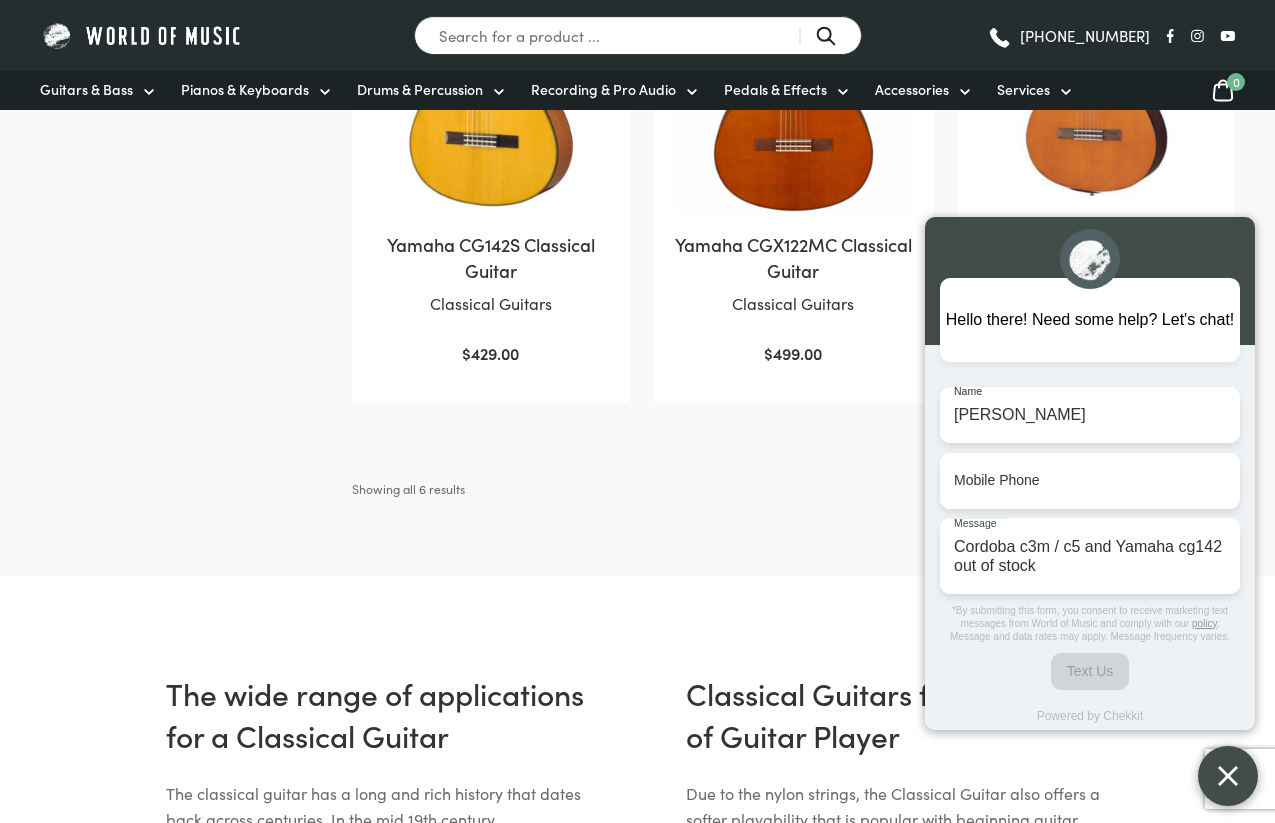 drag, startPoint x: 1088, startPoint y: 564, endPoint x: 930, endPoint y: 543, distance: 159.38947 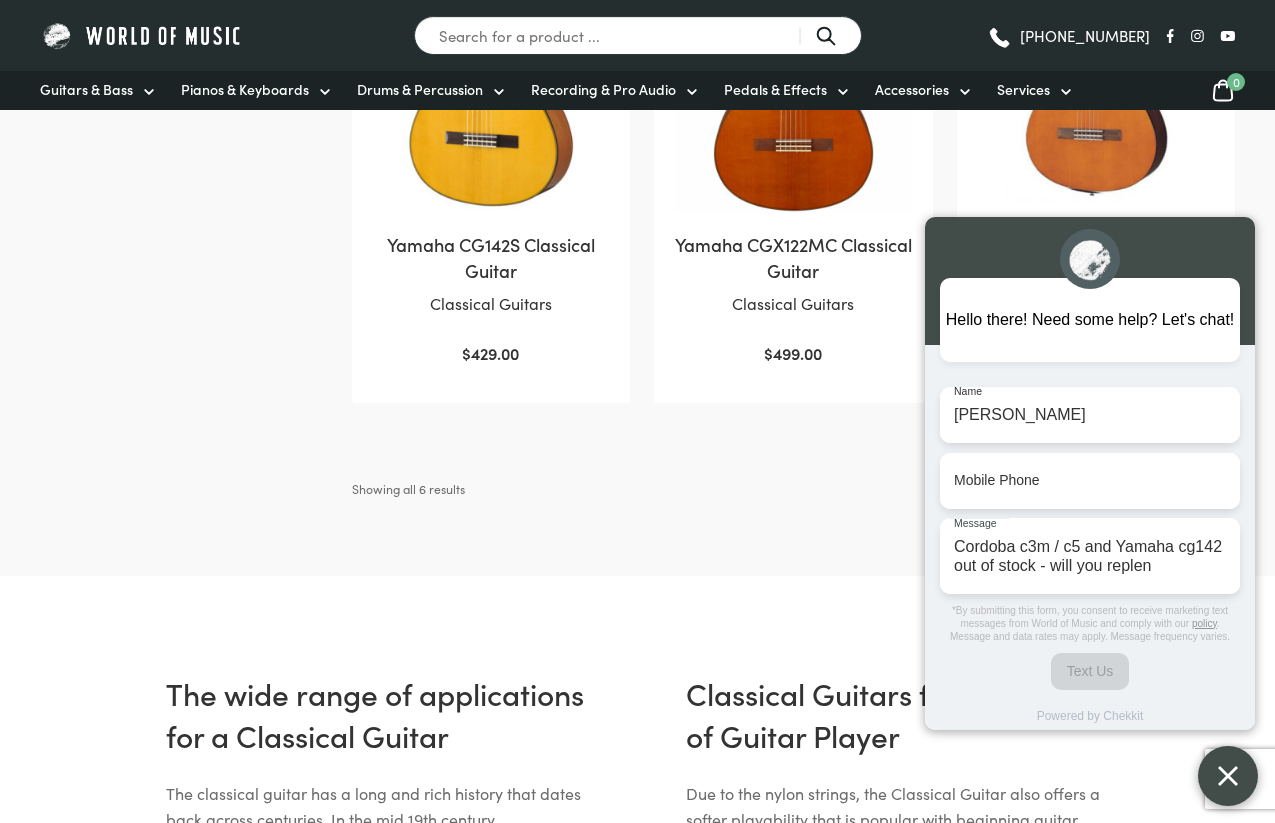 scroll, scrollTop: 6, scrollLeft: 0, axis: vertical 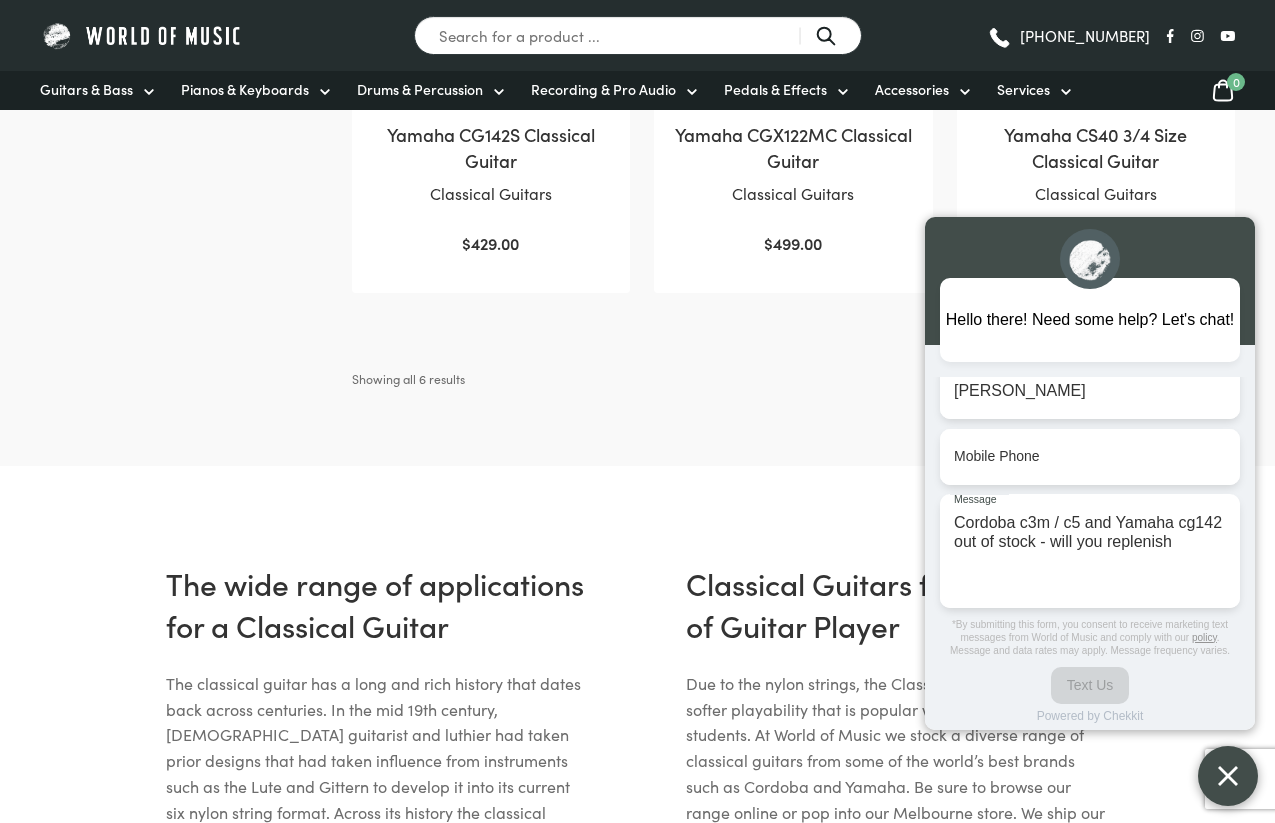 type on "Cordoba c3m / c5 and Yamaha cg142 out of stock - will you replenish" 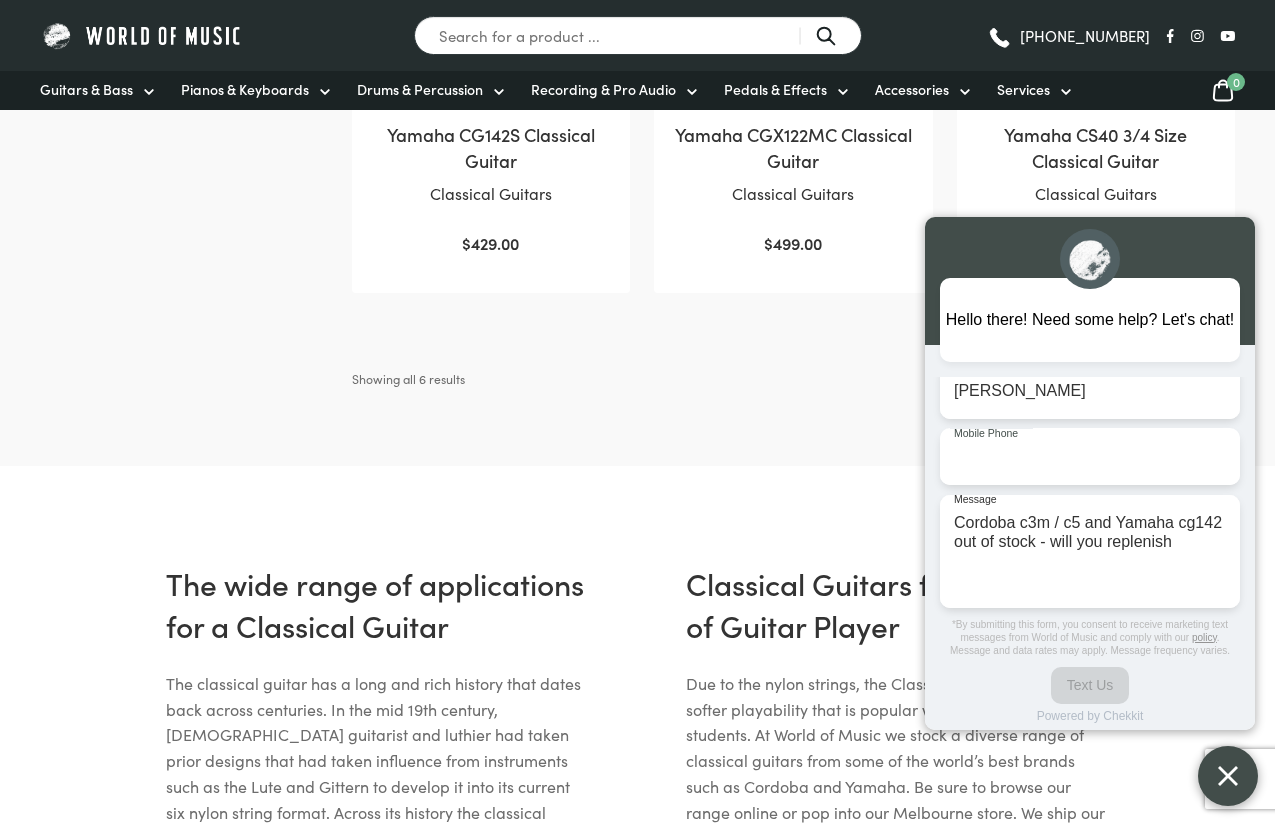 type on "0419 107 377" 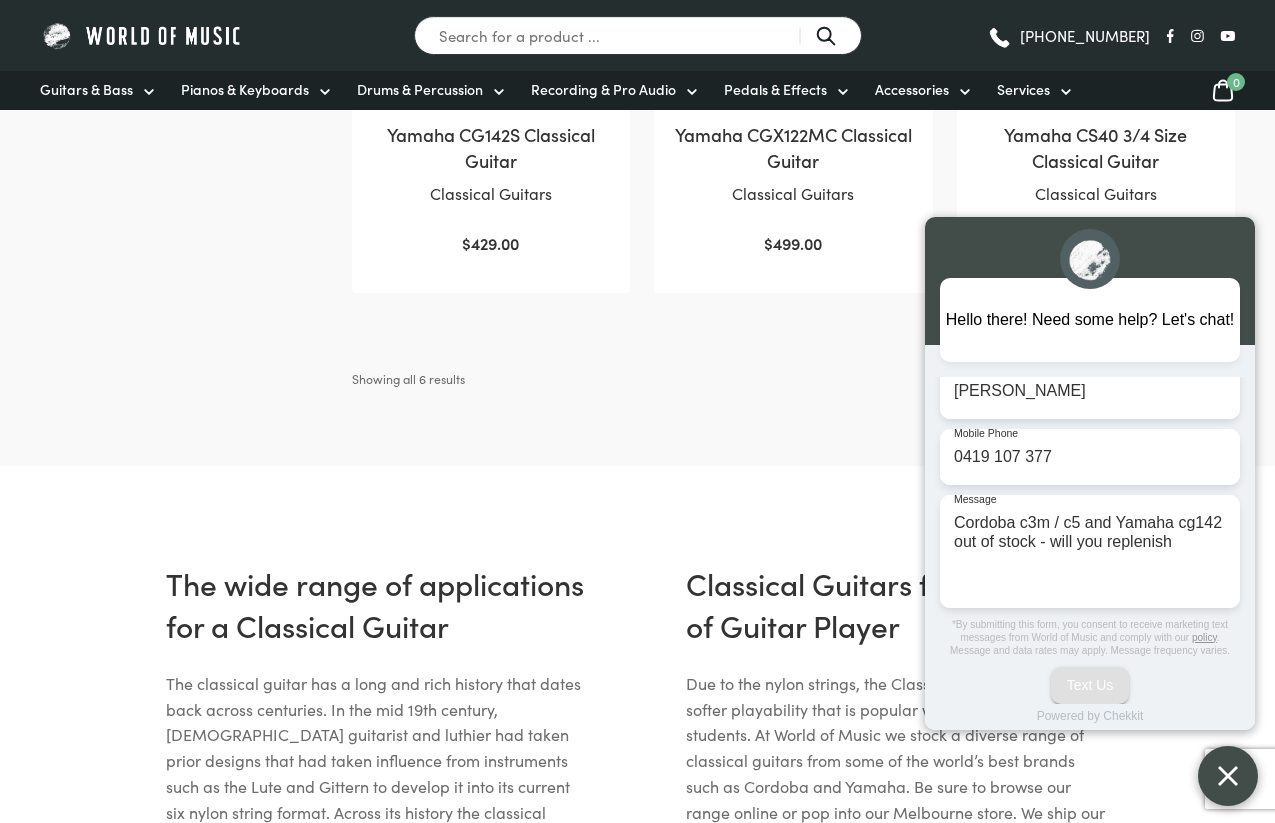 click on "Text Us" at bounding box center [1090, 685] 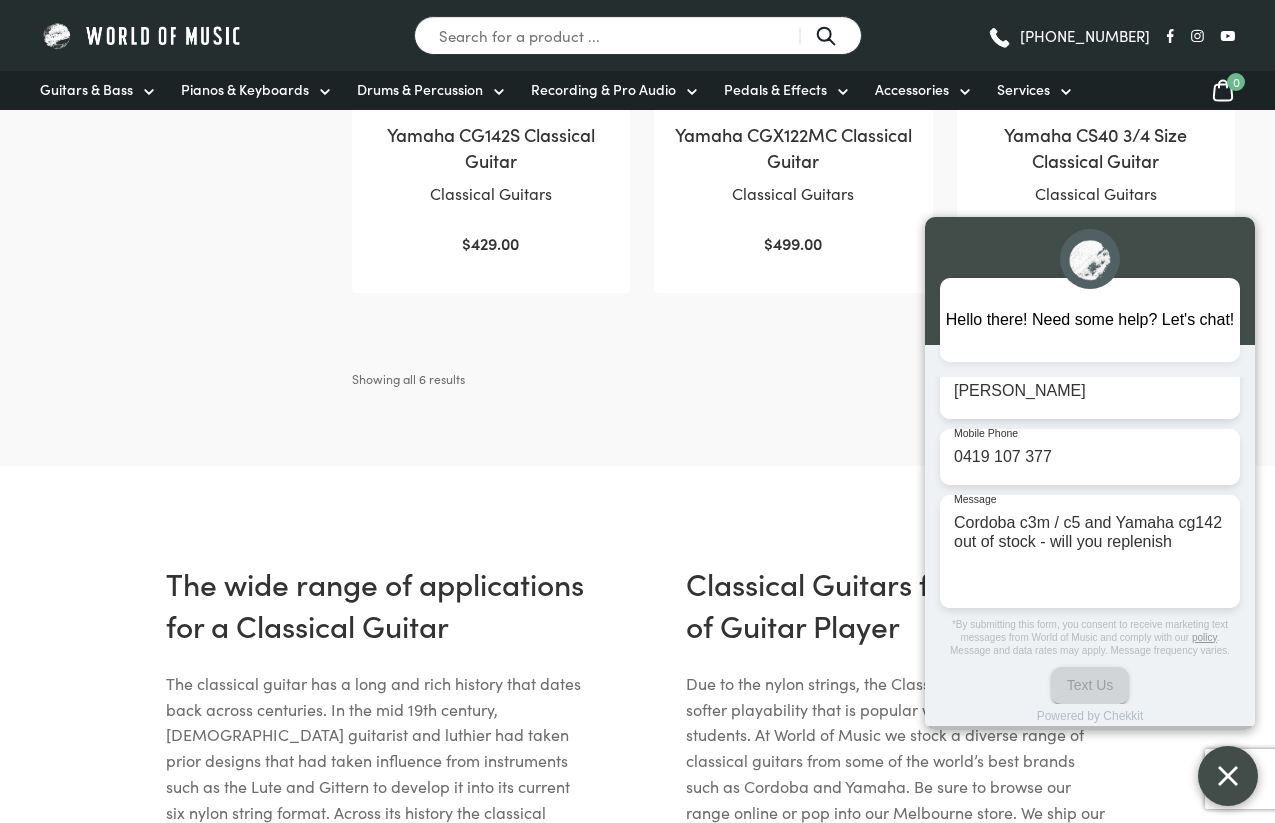 scroll, scrollTop: 0, scrollLeft: 0, axis: both 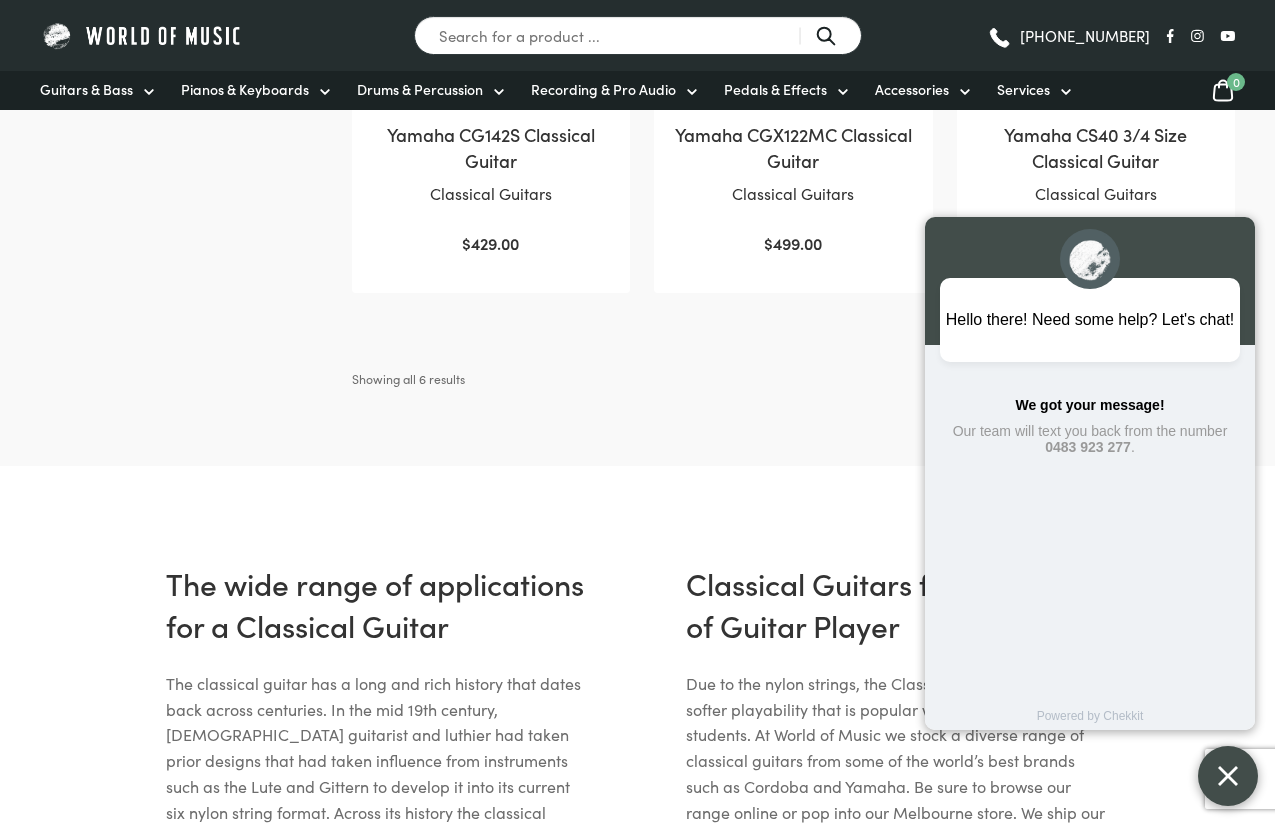 click at bounding box center [1090, 261] 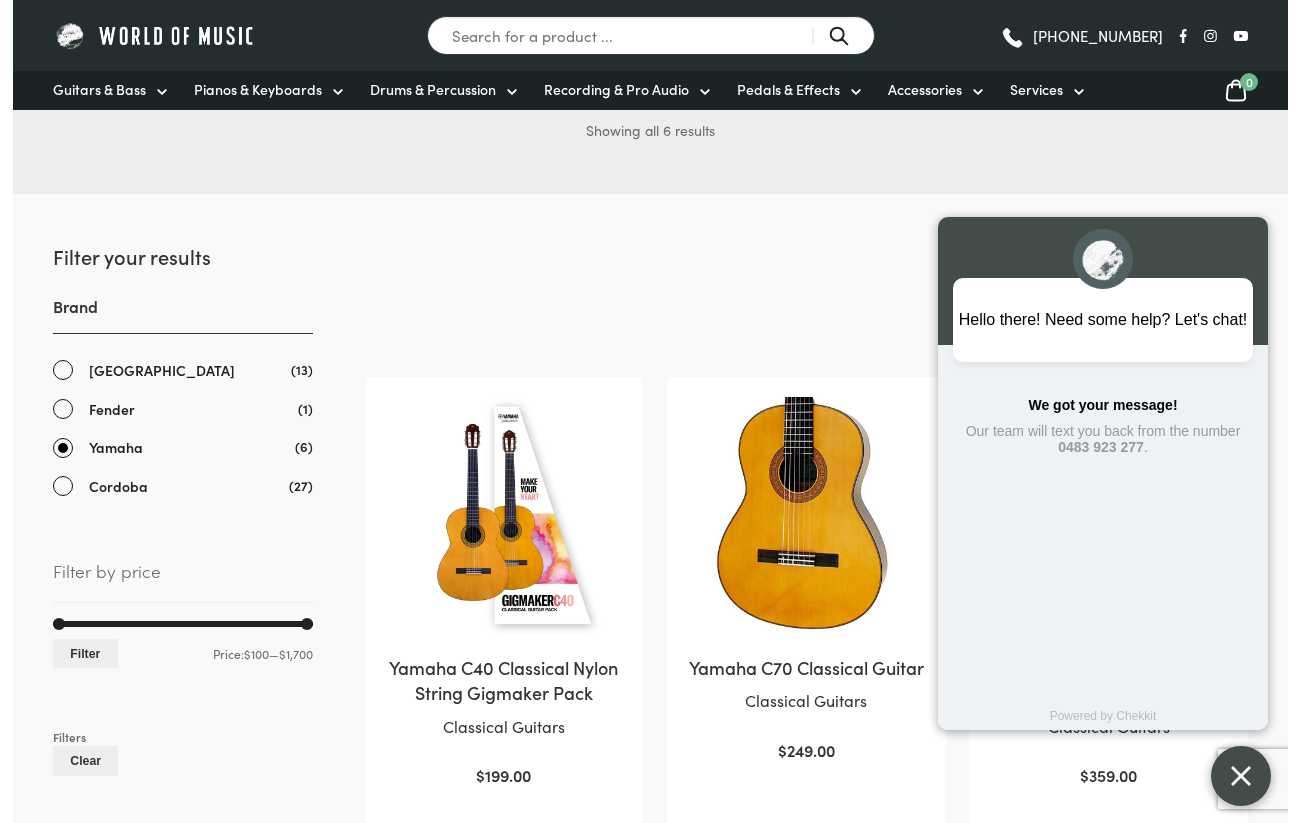 scroll, scrollTop: 0, scrollLeft: 0, axis: both 